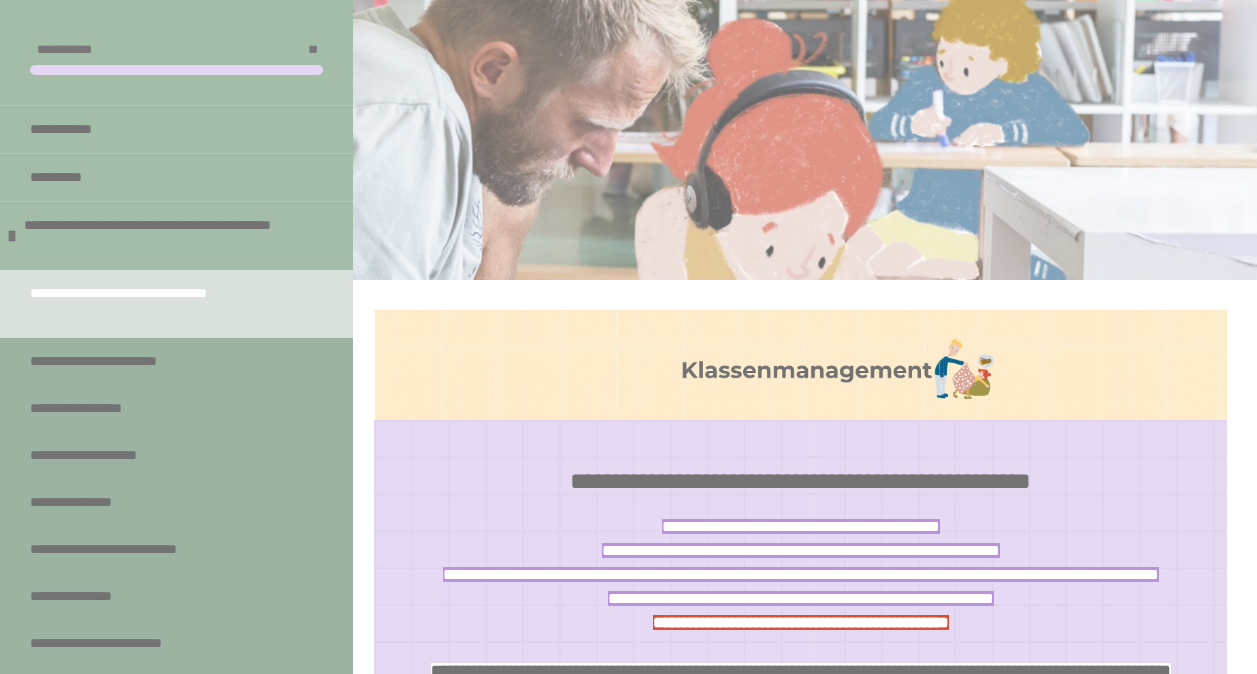 scroll, scrollTop: 2301, scrollLeft: 0, axis: vertical 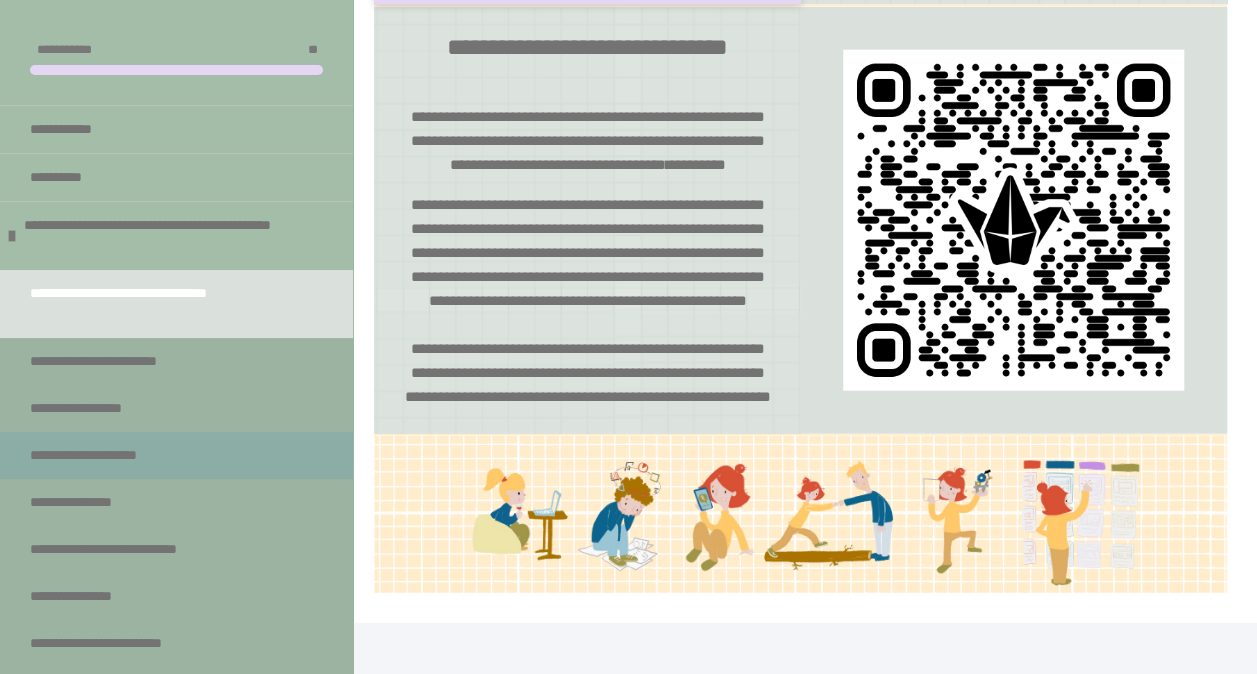 click on "**********" at bounding box center (109, 455) 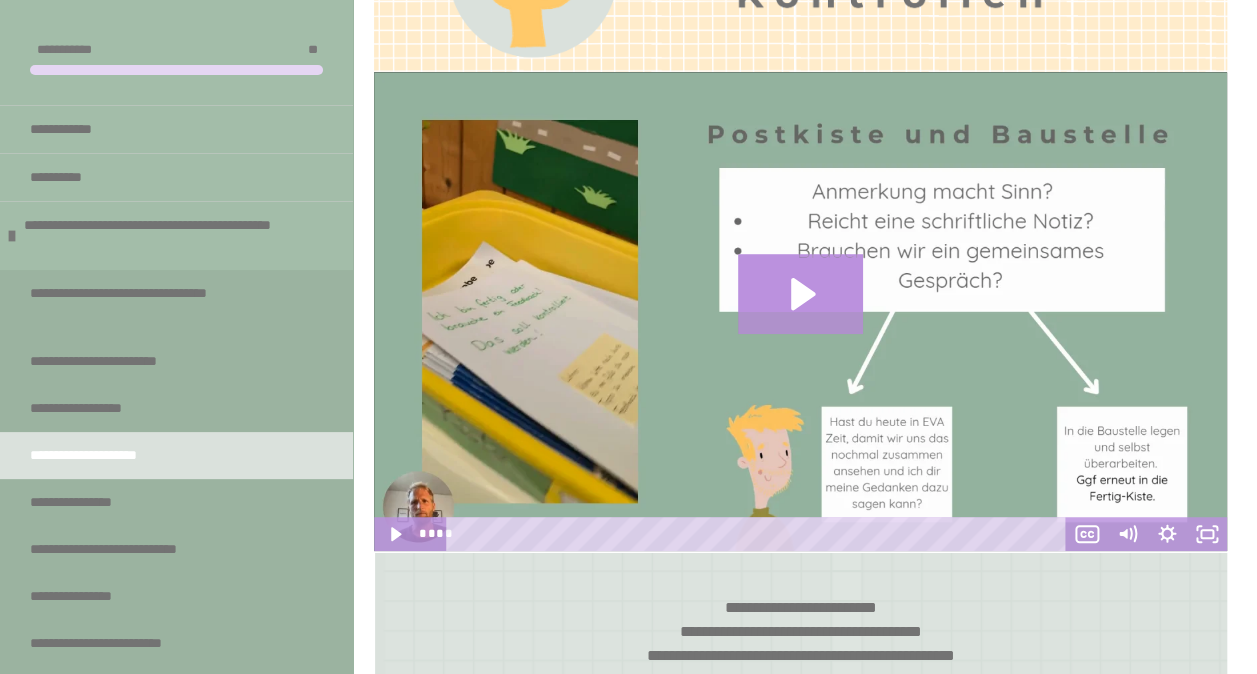scroll, scrollTop: 432, scrollLeft: 0, axis: vertical 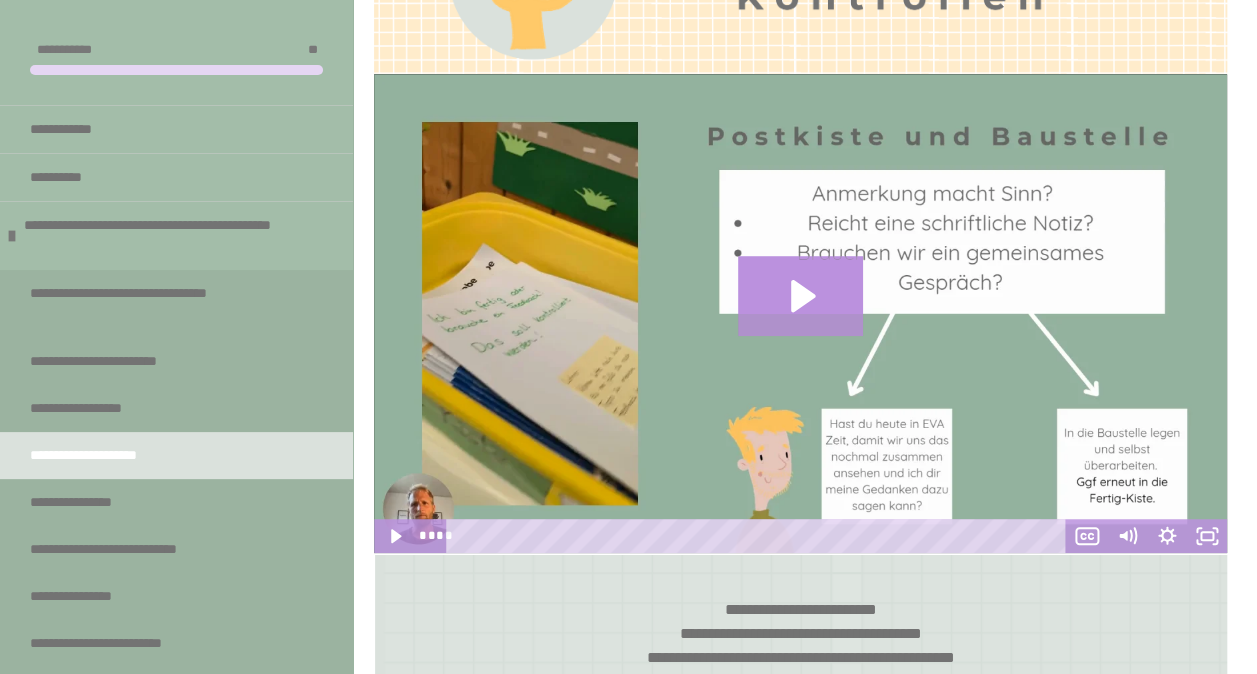 click 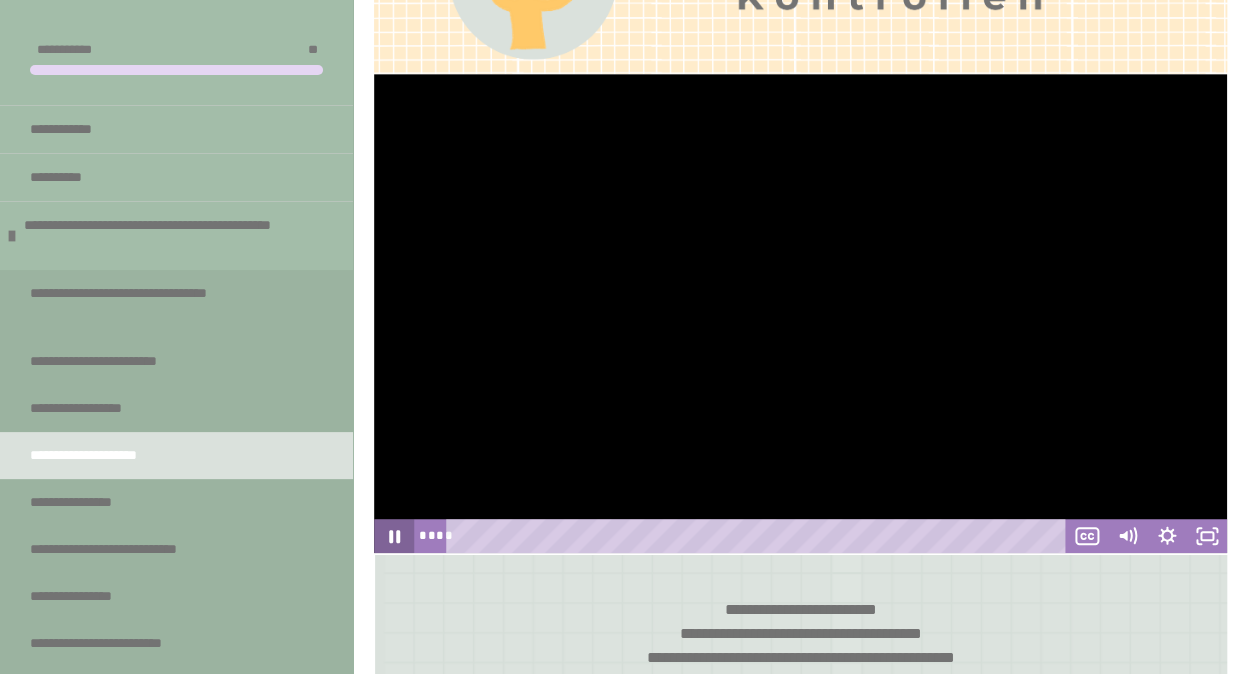 click 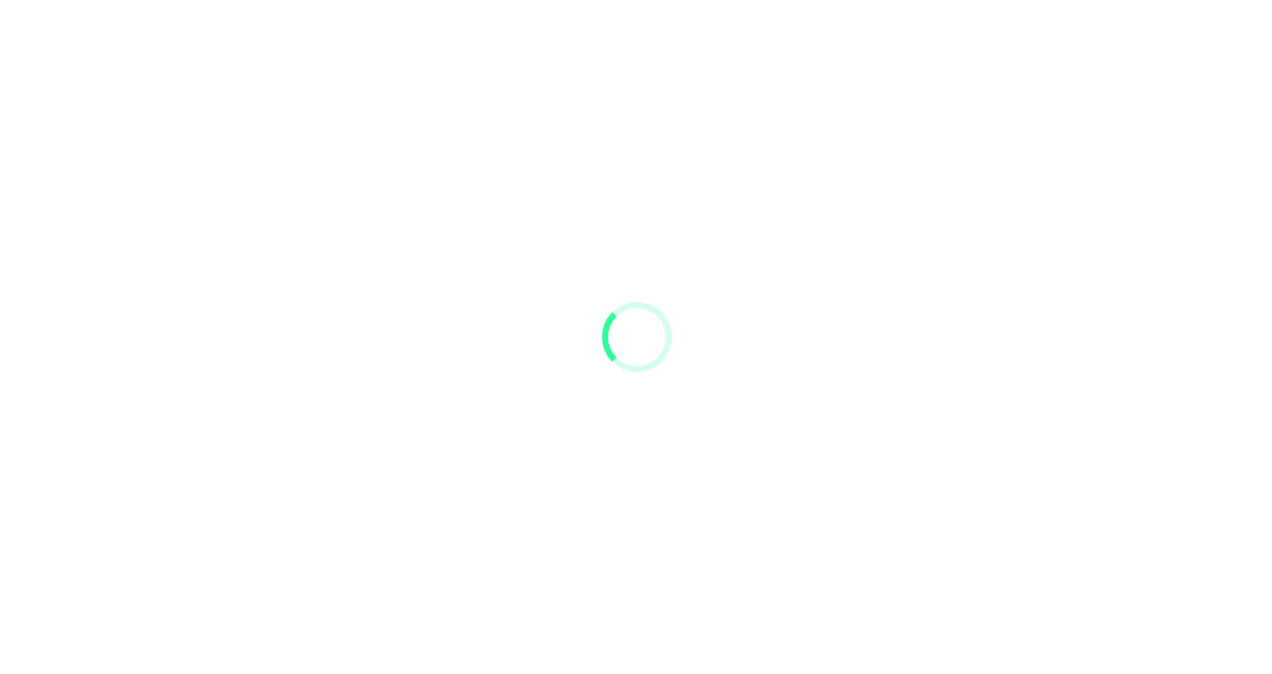 scroll, scrollTop: 0, scrollLeft: 0, axis: both 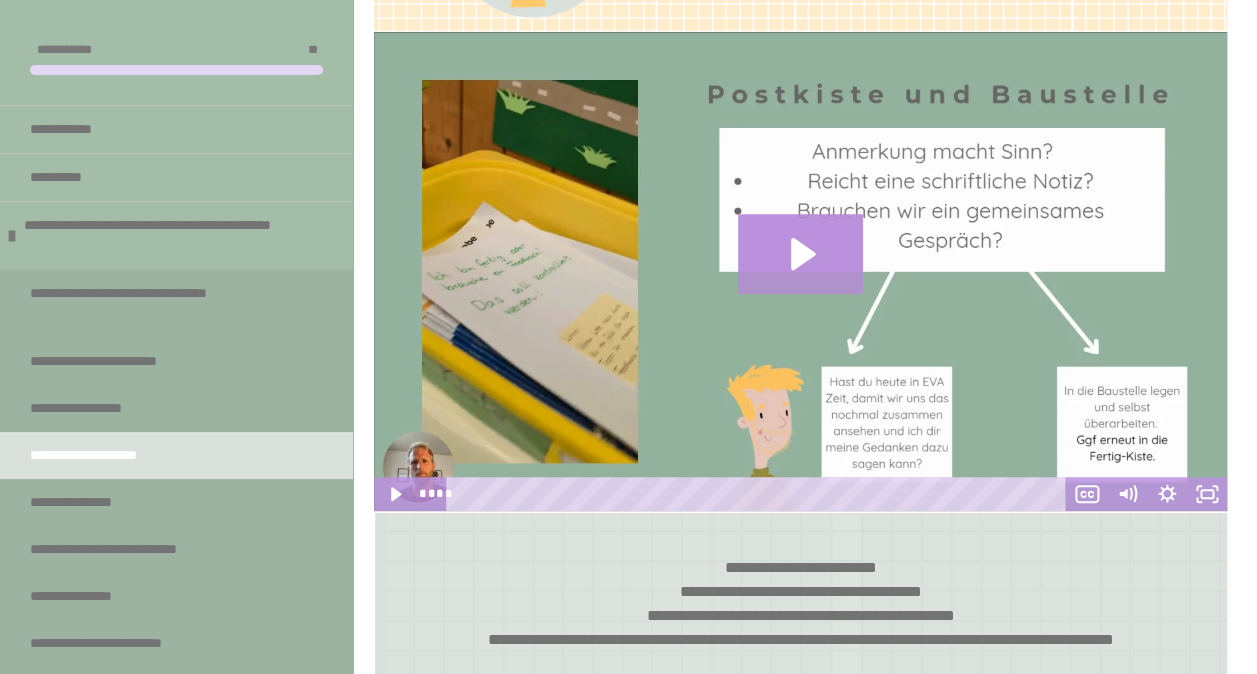click 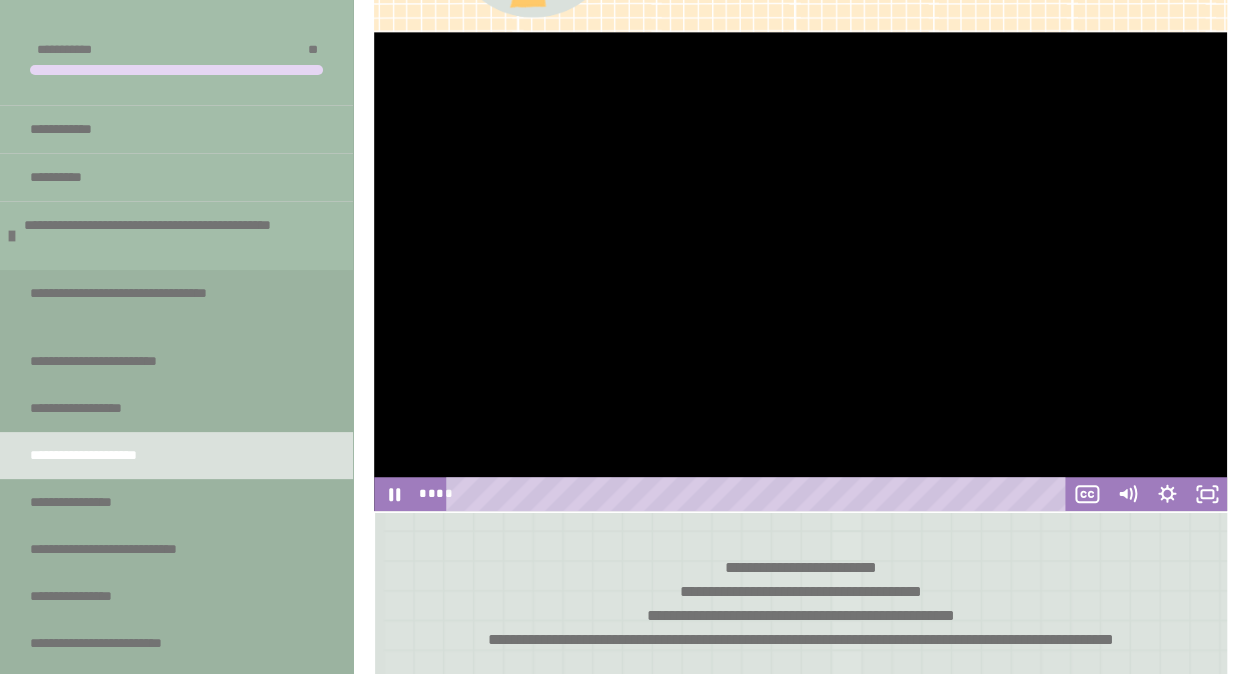 drag, startPoint x: 556, startPoint y: 83, endPoint x: 732, endPoint y: 472, distance: 426.96252 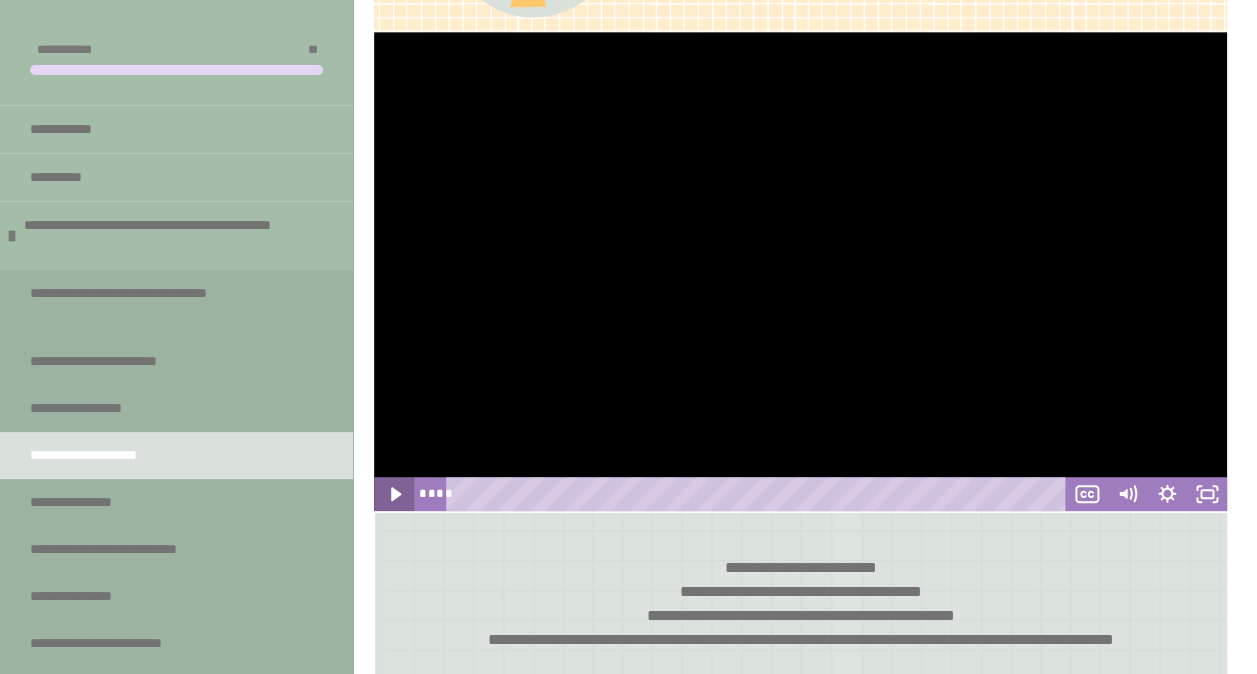 click 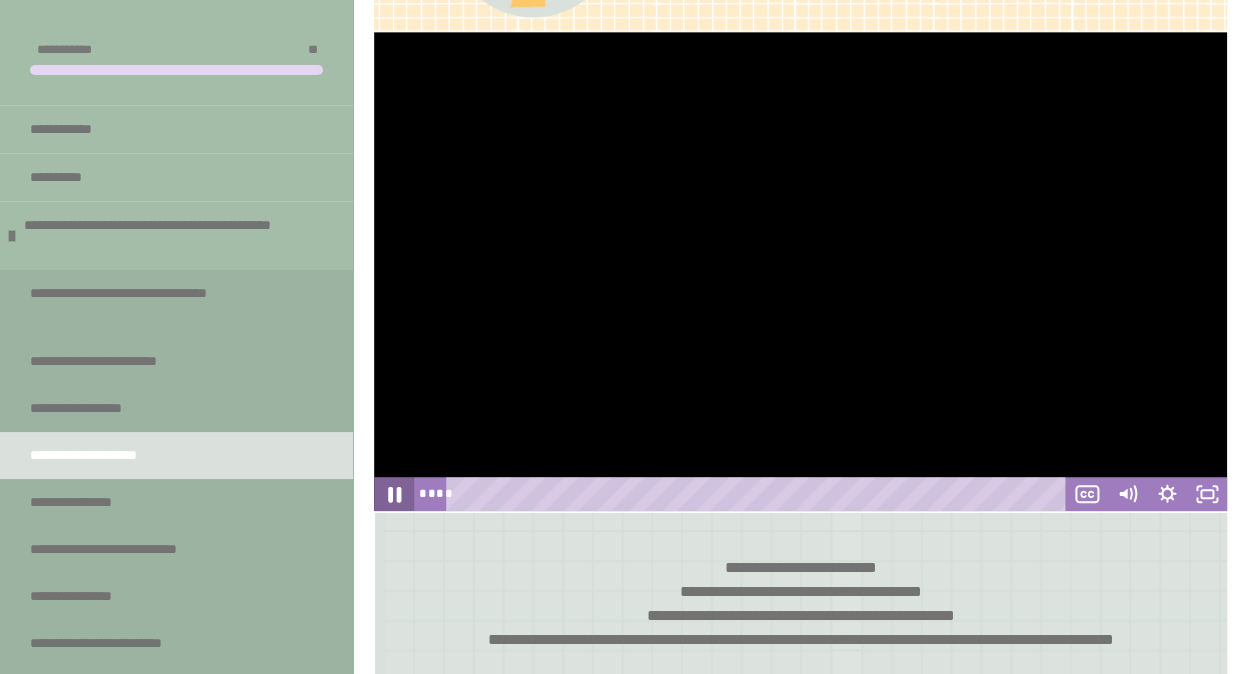 click 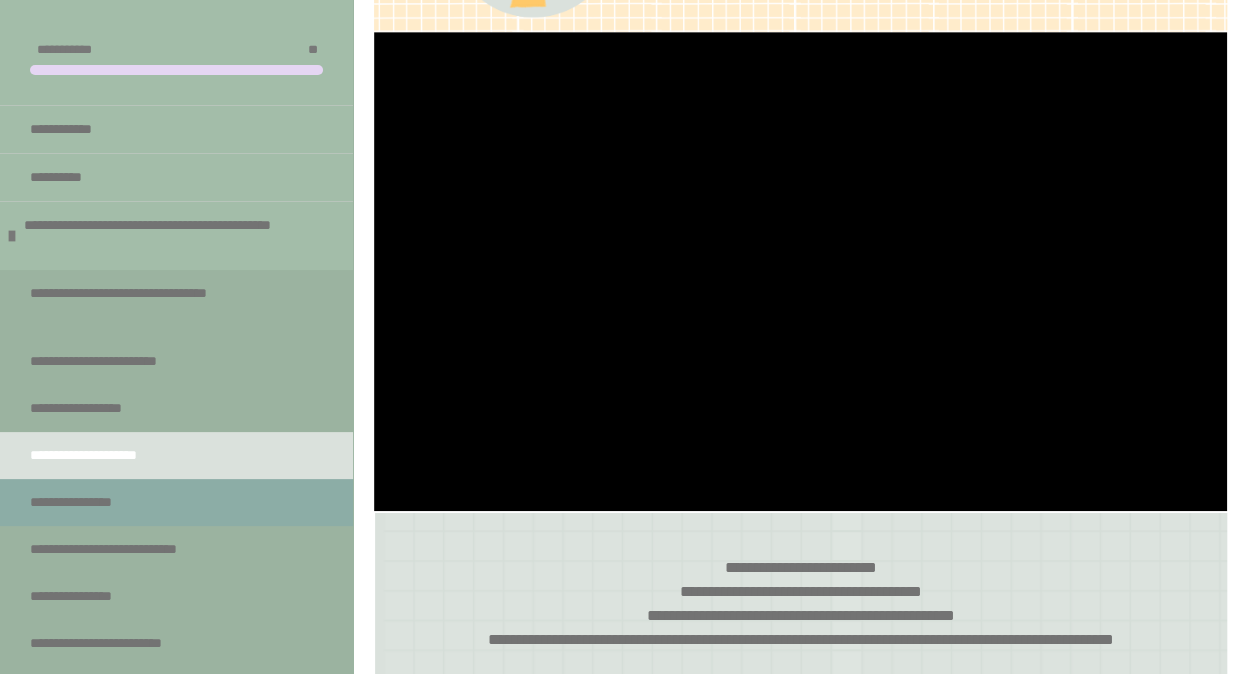 click on "**********" at bounding box center [176, 502] 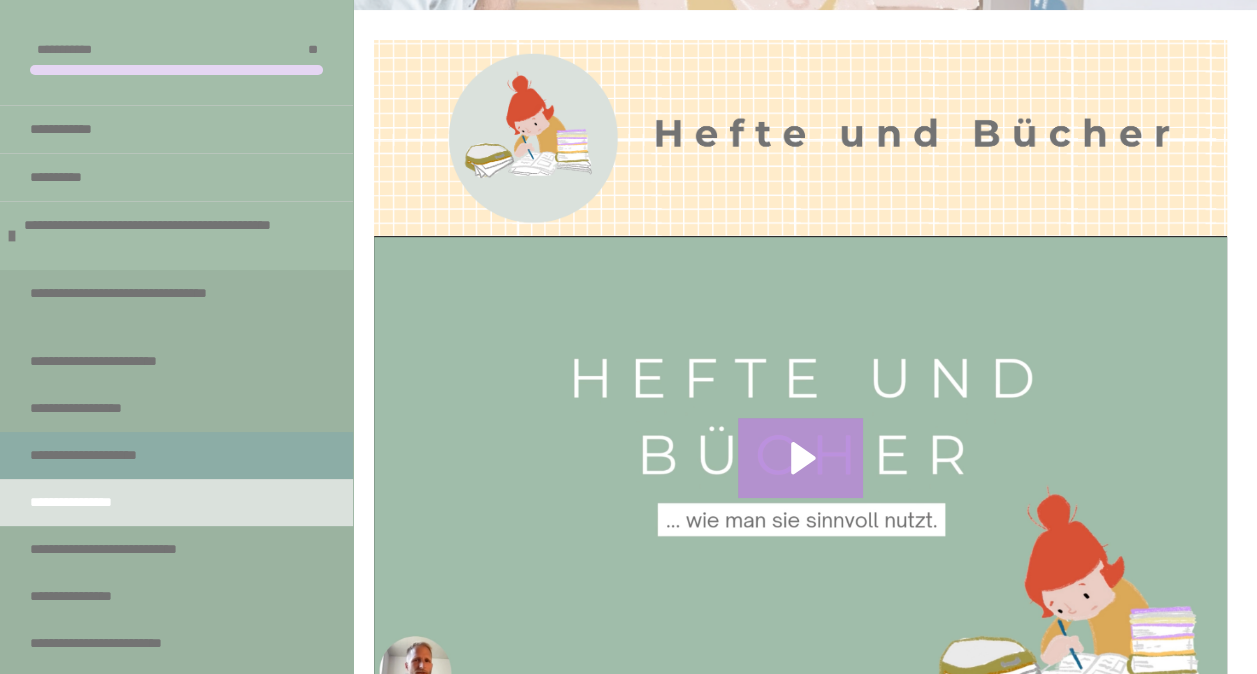 click on "**********" at bounding box center (176, 455) 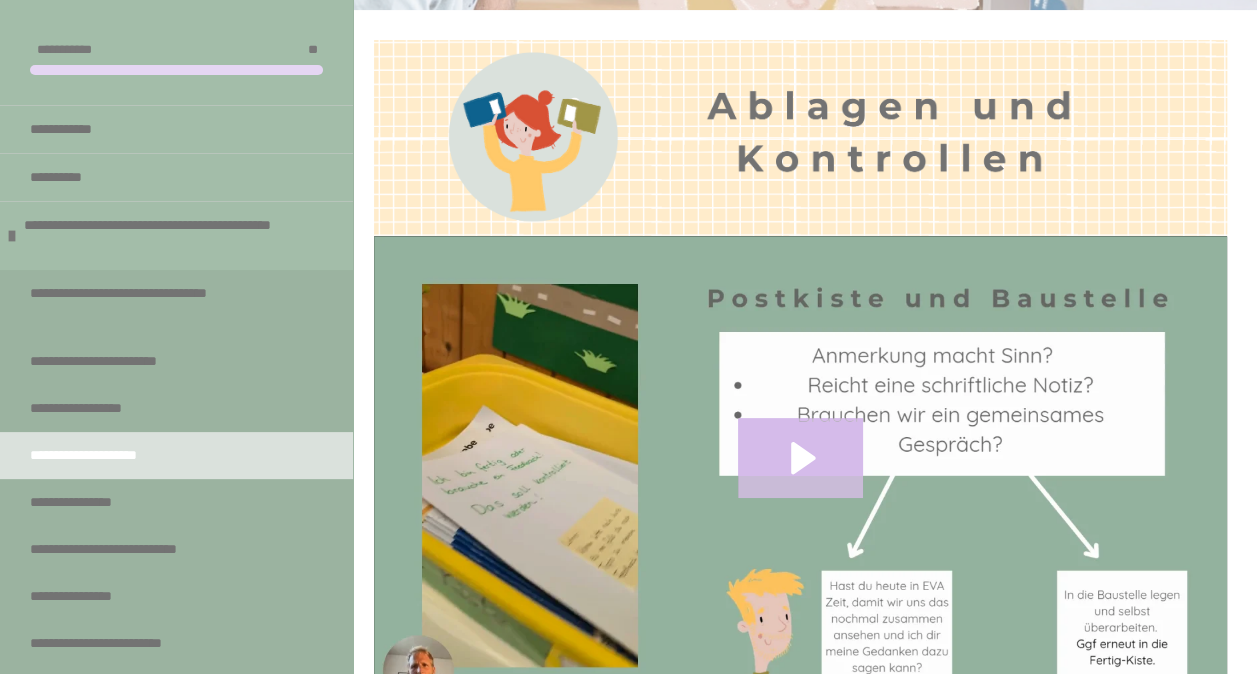 click 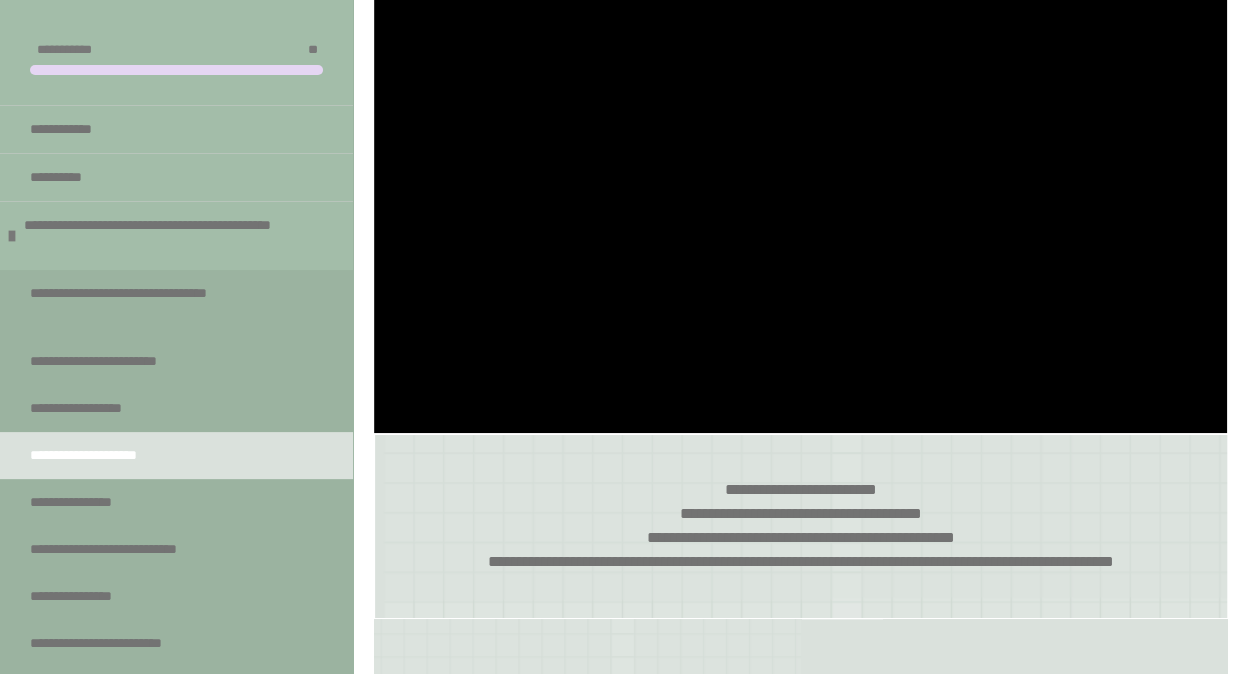 scroll, scrollTop: 572, scrollLeft: 0, axis: vertical 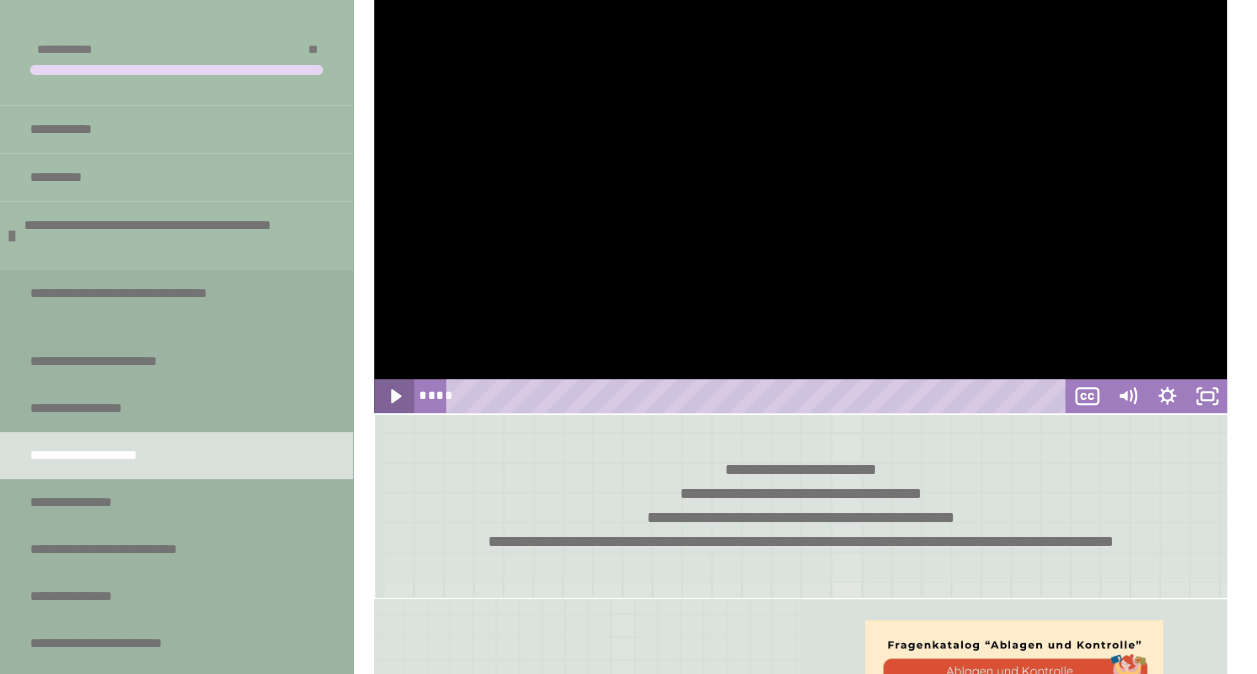 click 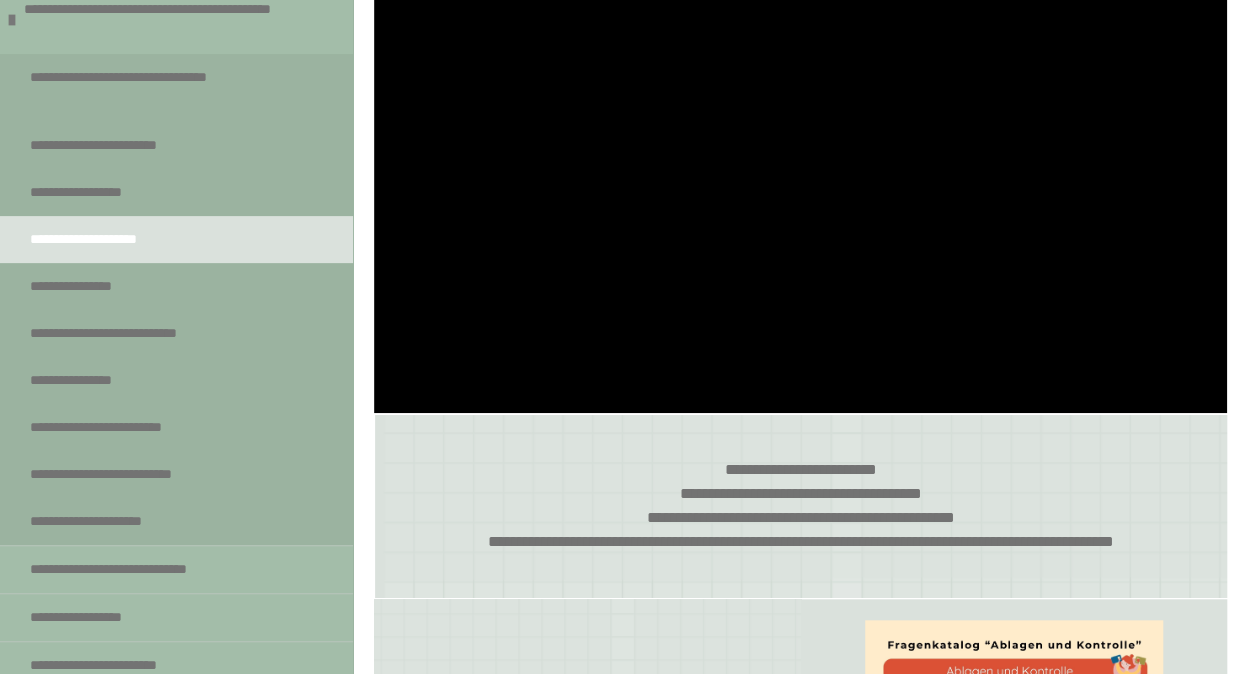 scroll, scrollTop: 223, scrollLeft: 0, axis: vertical 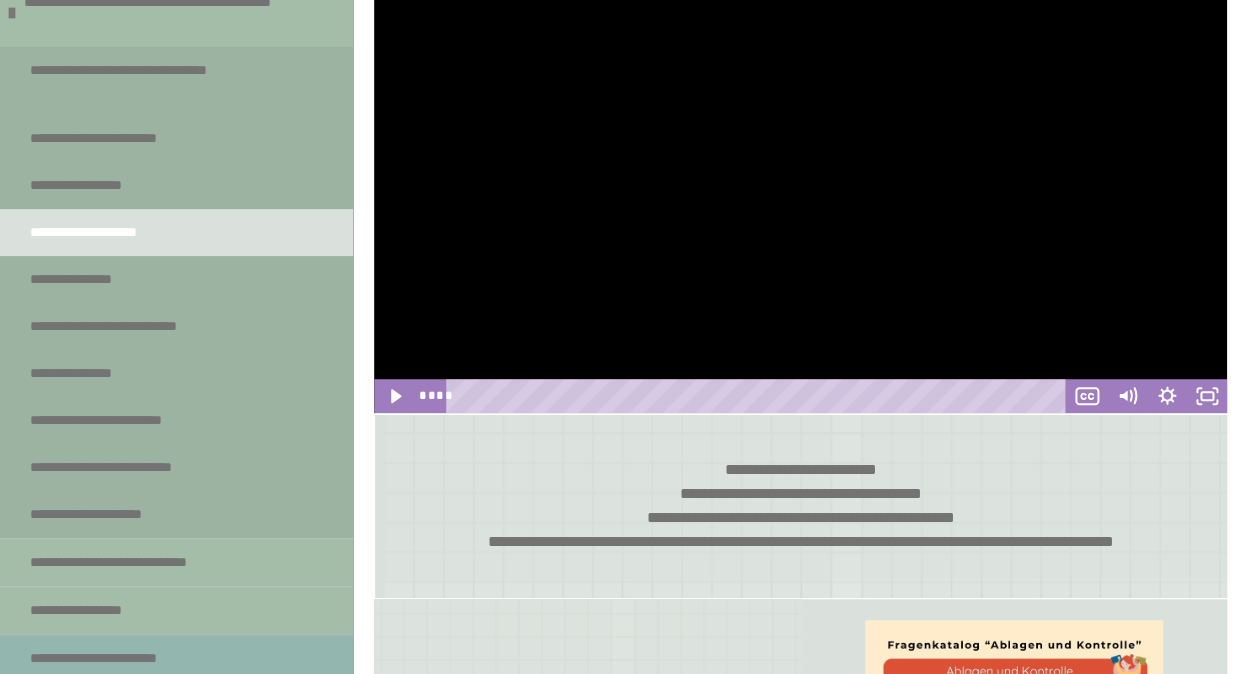 click on "**********" at bounding box center [176, 658] 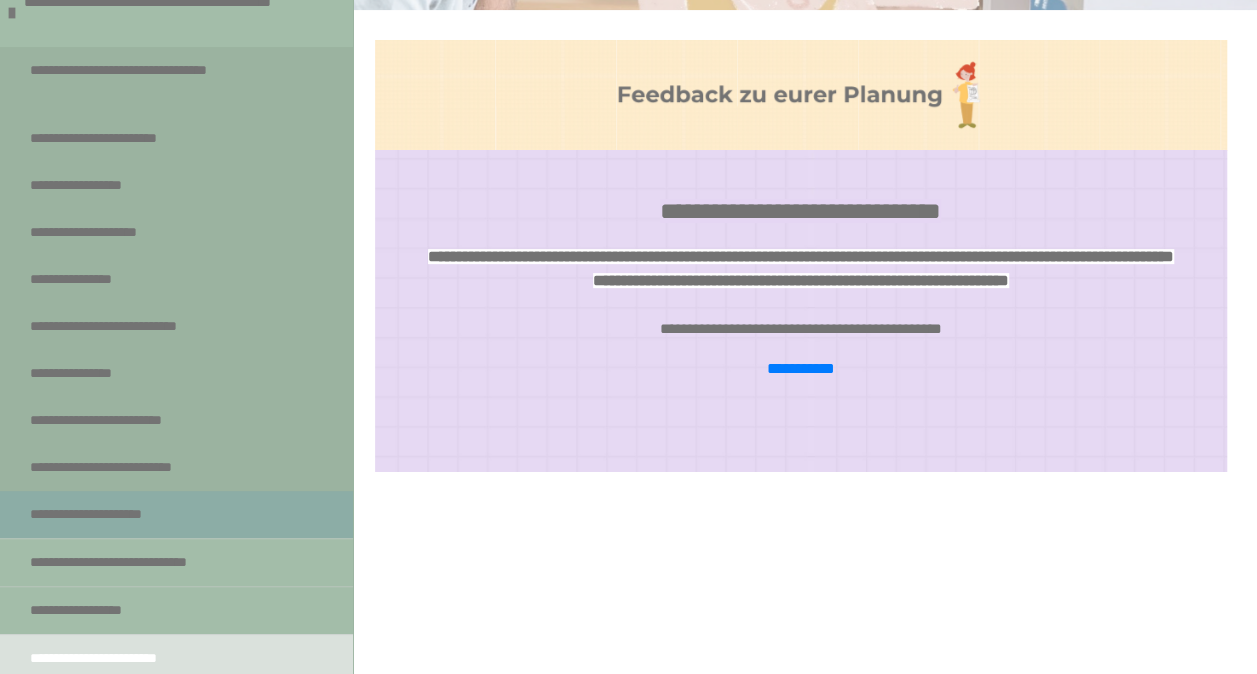 click on "**********" at bounding box center [176, 514] 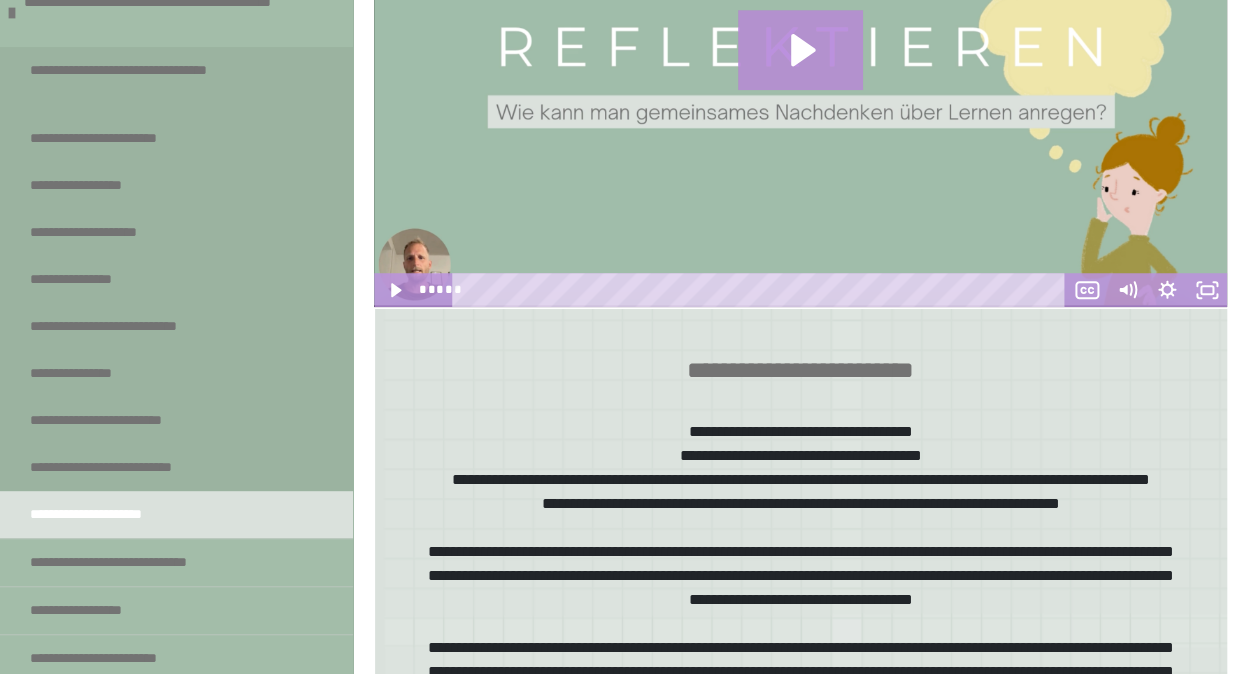 scroll, scrollTop: 665, scrollLeft: 0, axis: vertical 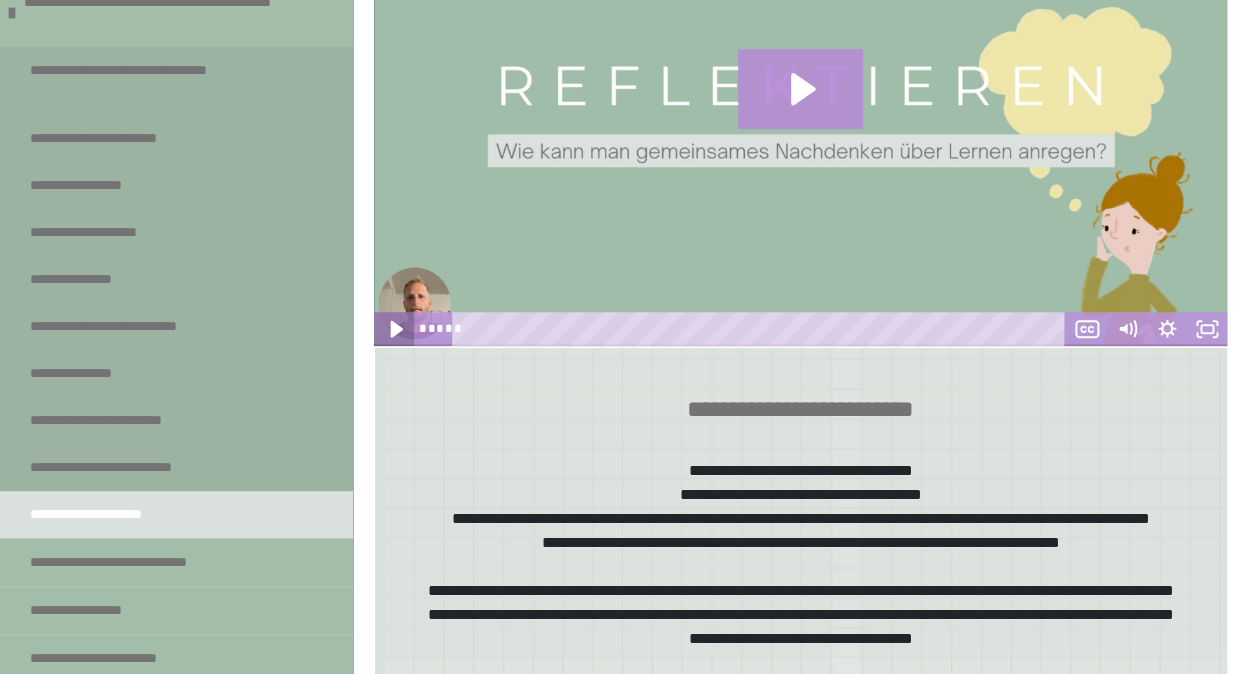 click 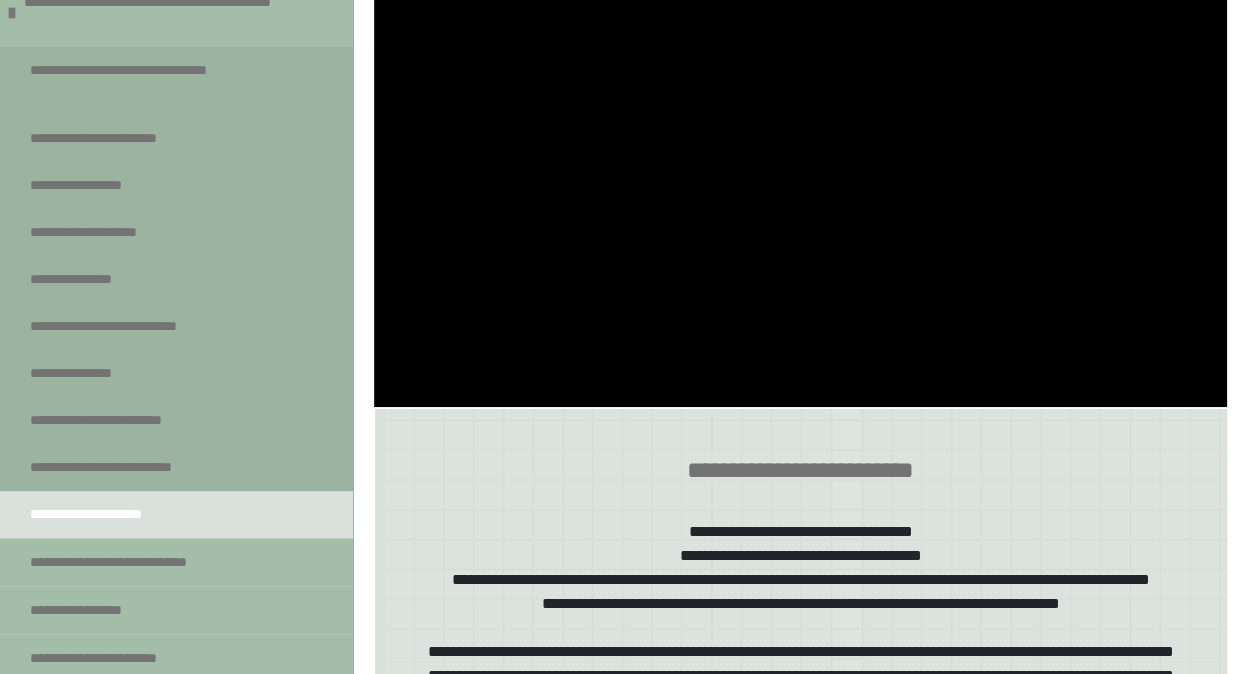 scroll, scrollTop: 605, scrollLeft: 0, axis: vertical 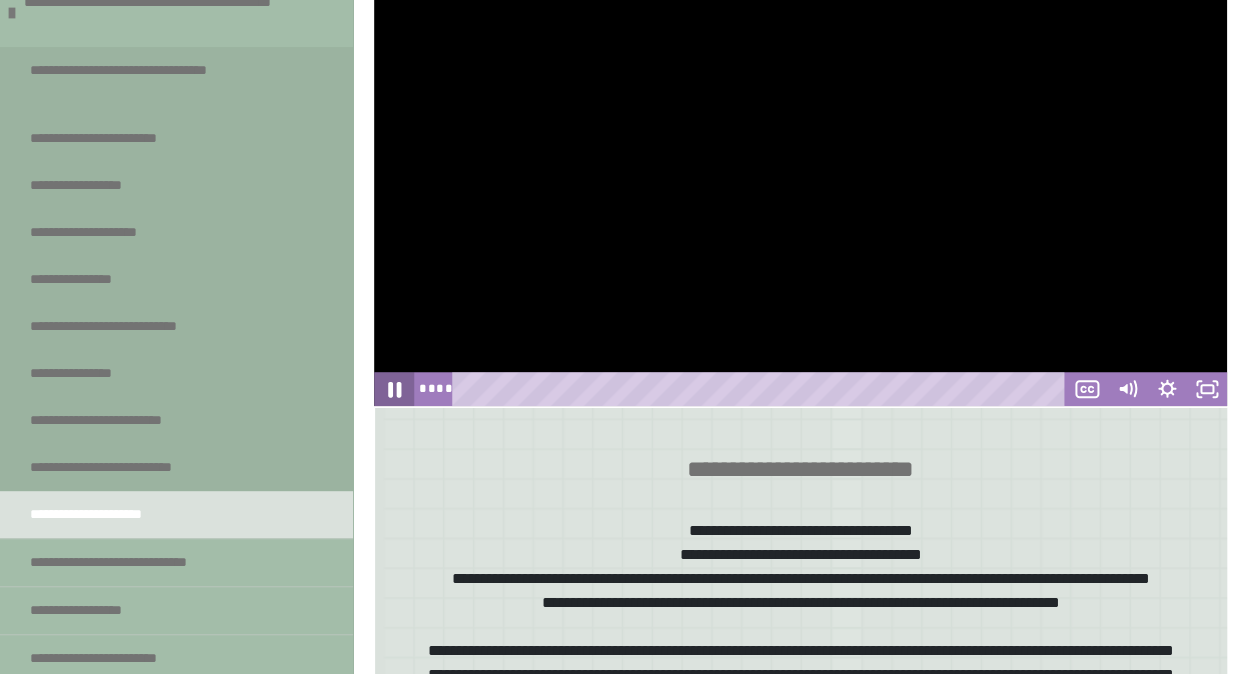 click 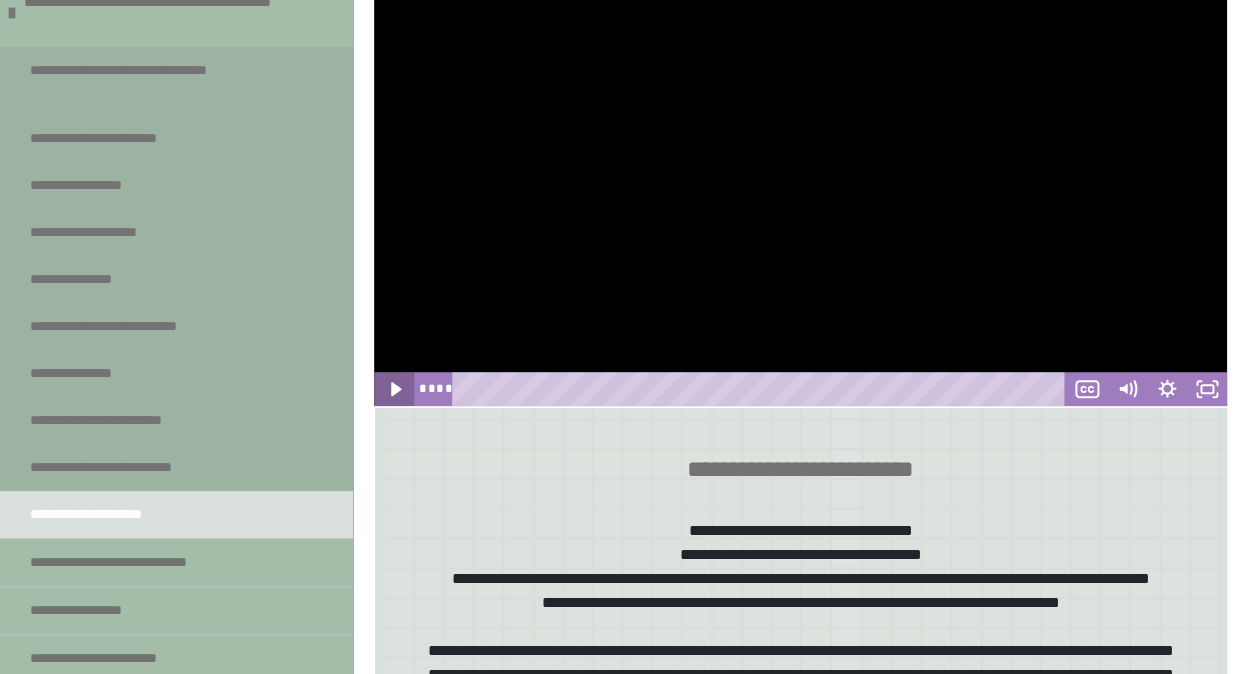 click 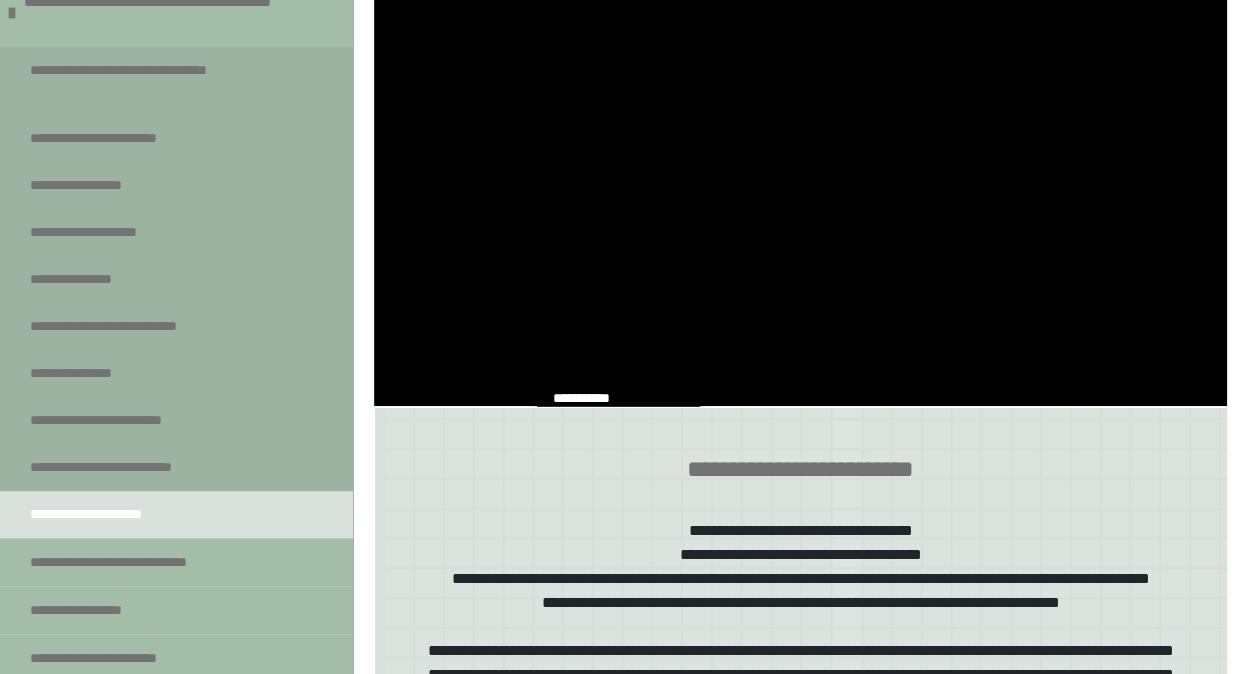 scroll, scrollTop: 0, scrollLeft: 0, axis: both 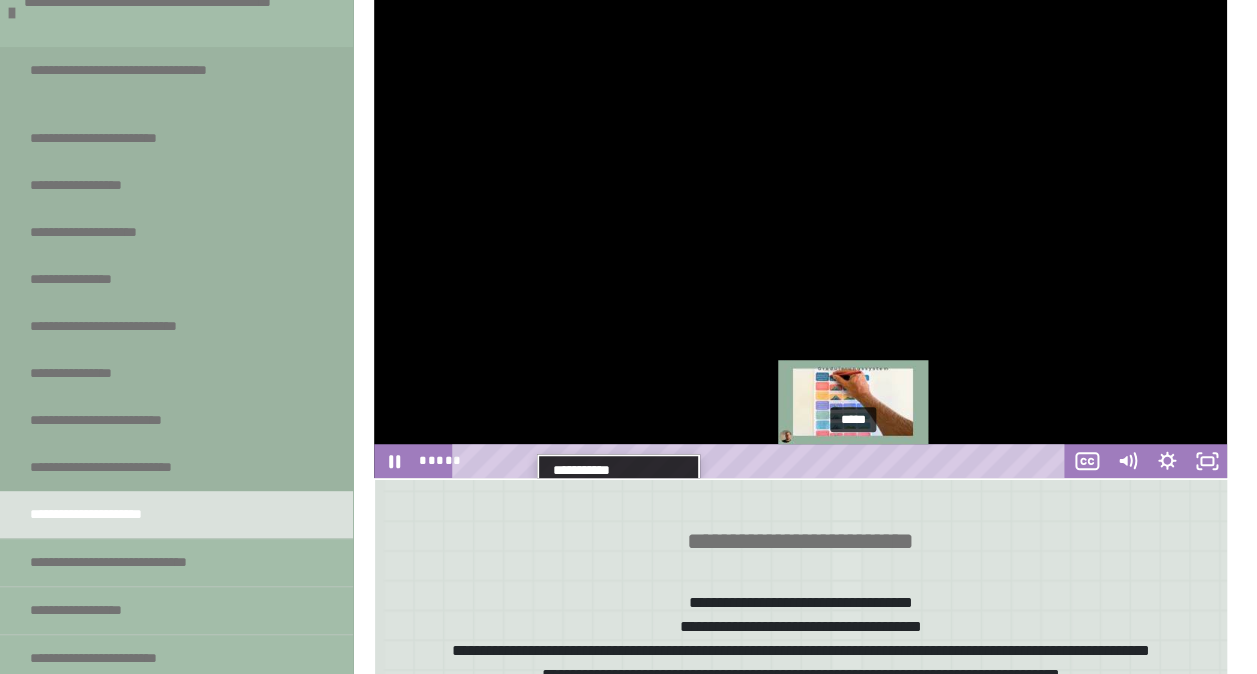 click on "*****" at bounding box center (761, 461) 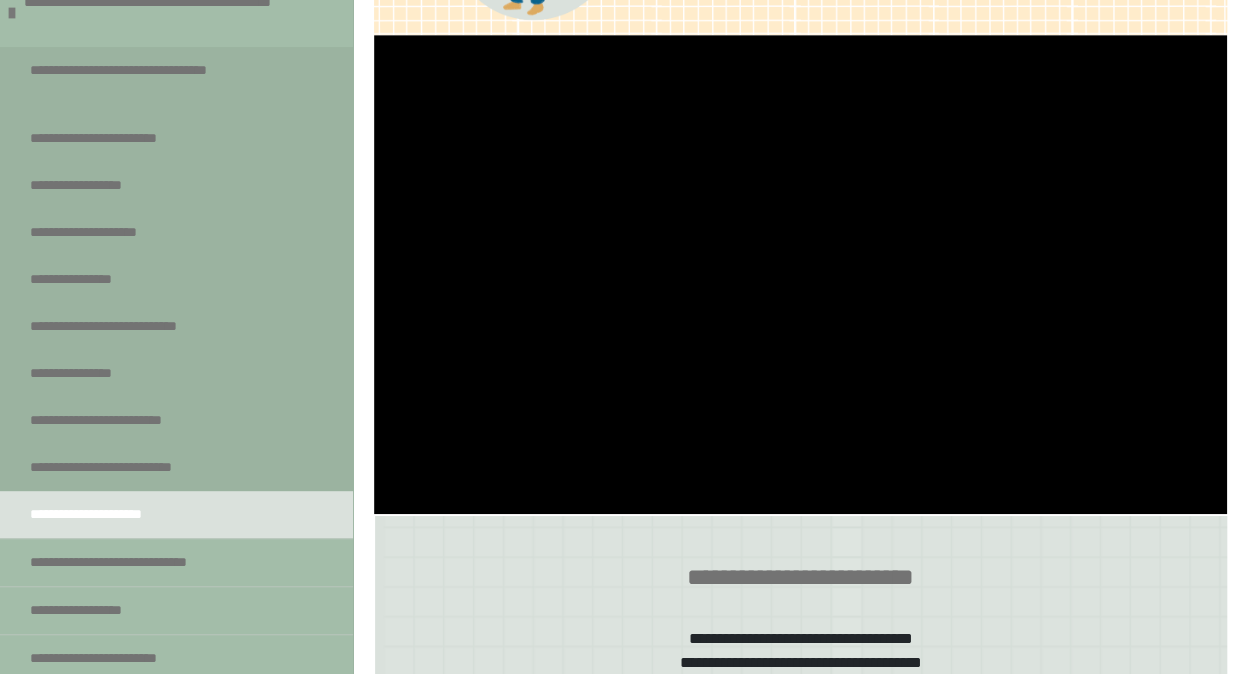 scroll, scrollTop: 490, scrollLeft: 0, axis: vertical 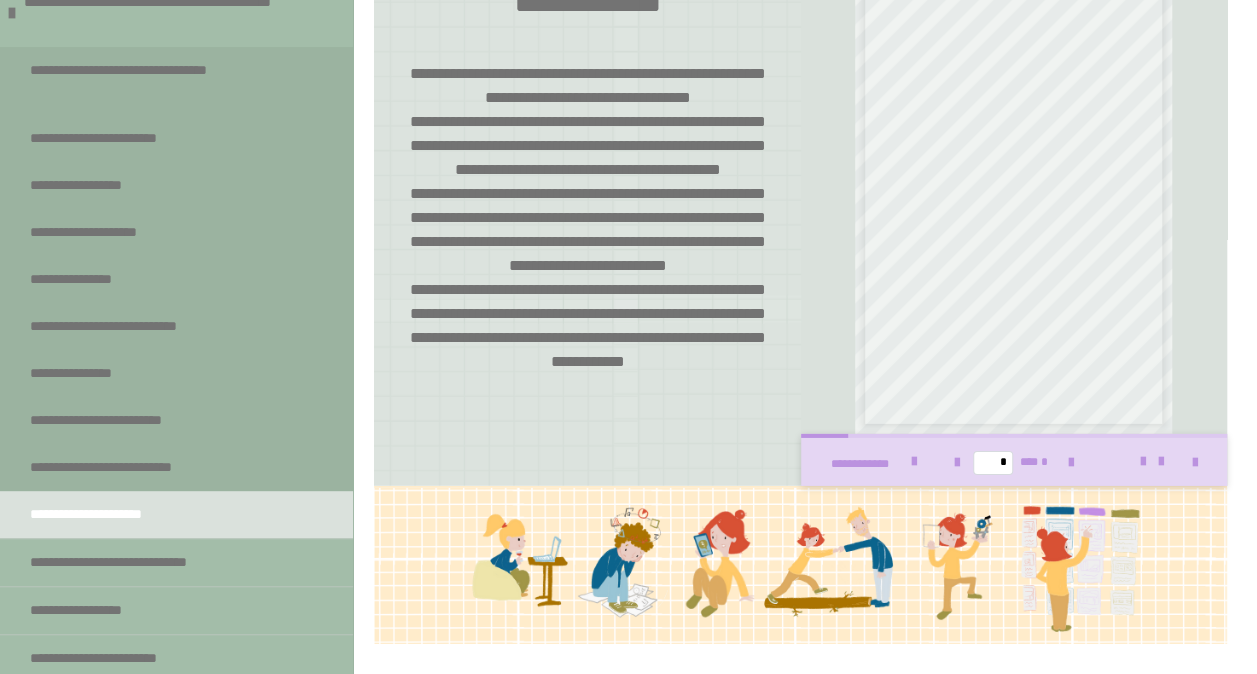 click on "* *** *" at bounding box center (1014, 462) 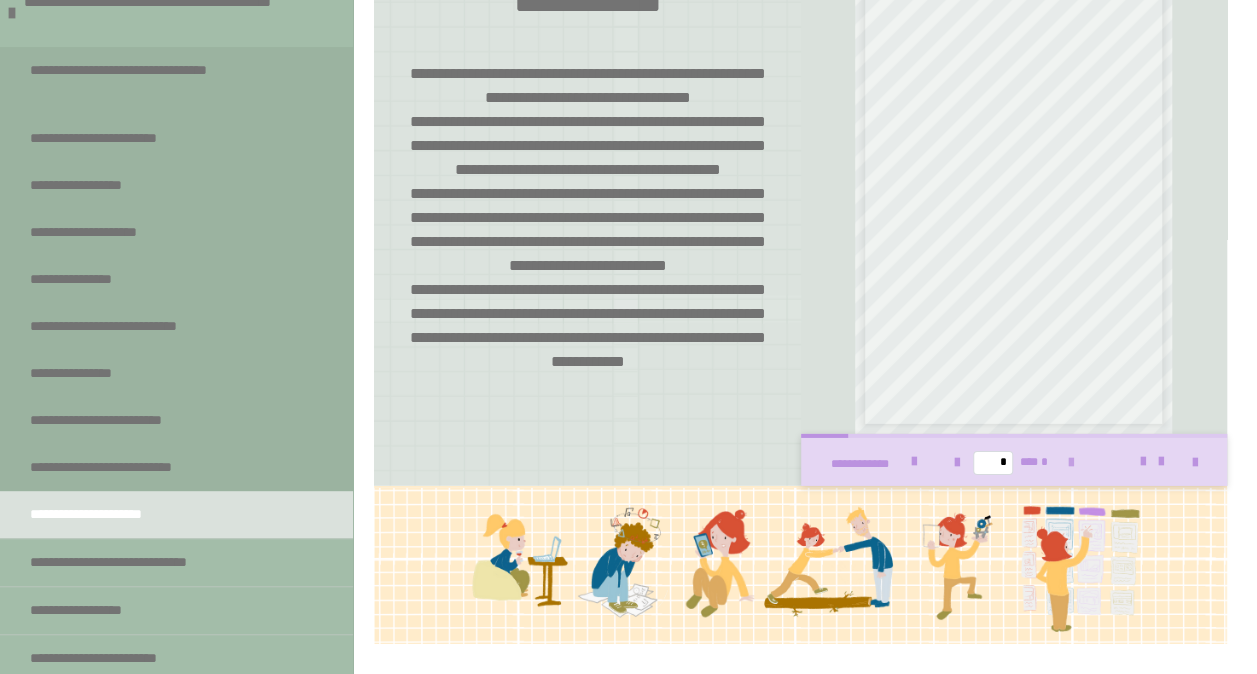 click at bounding box center (1071, 463) 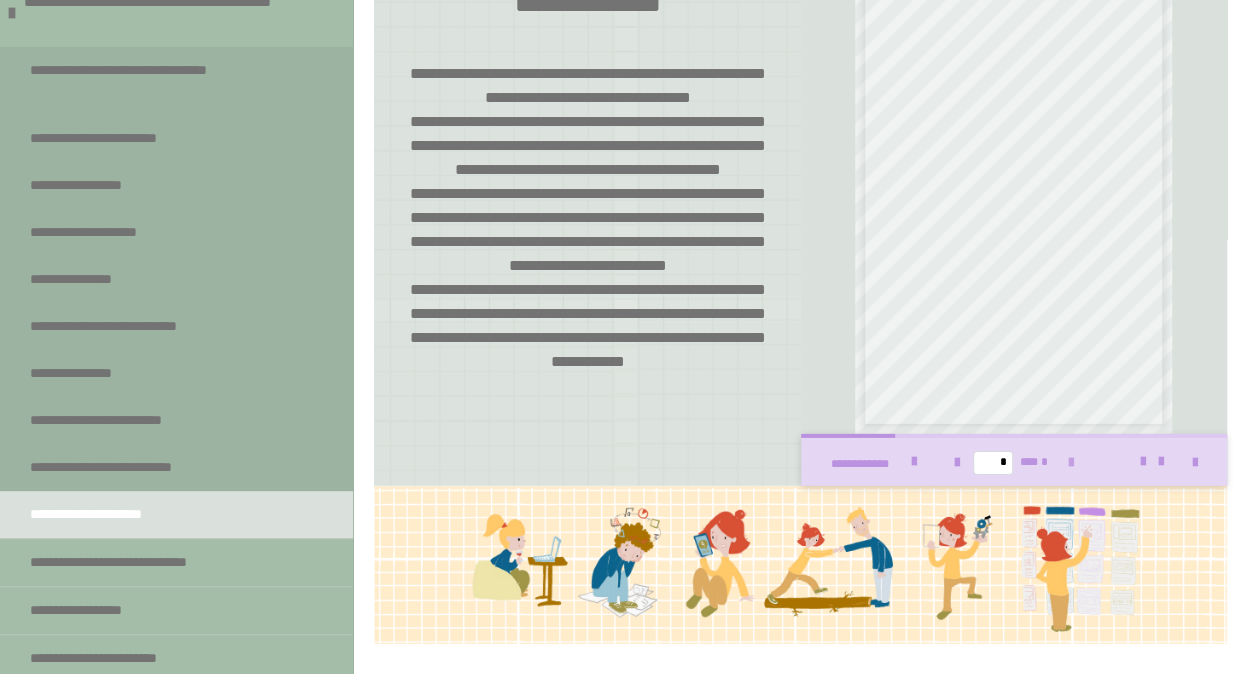 click at bounding box center (1071, 463) 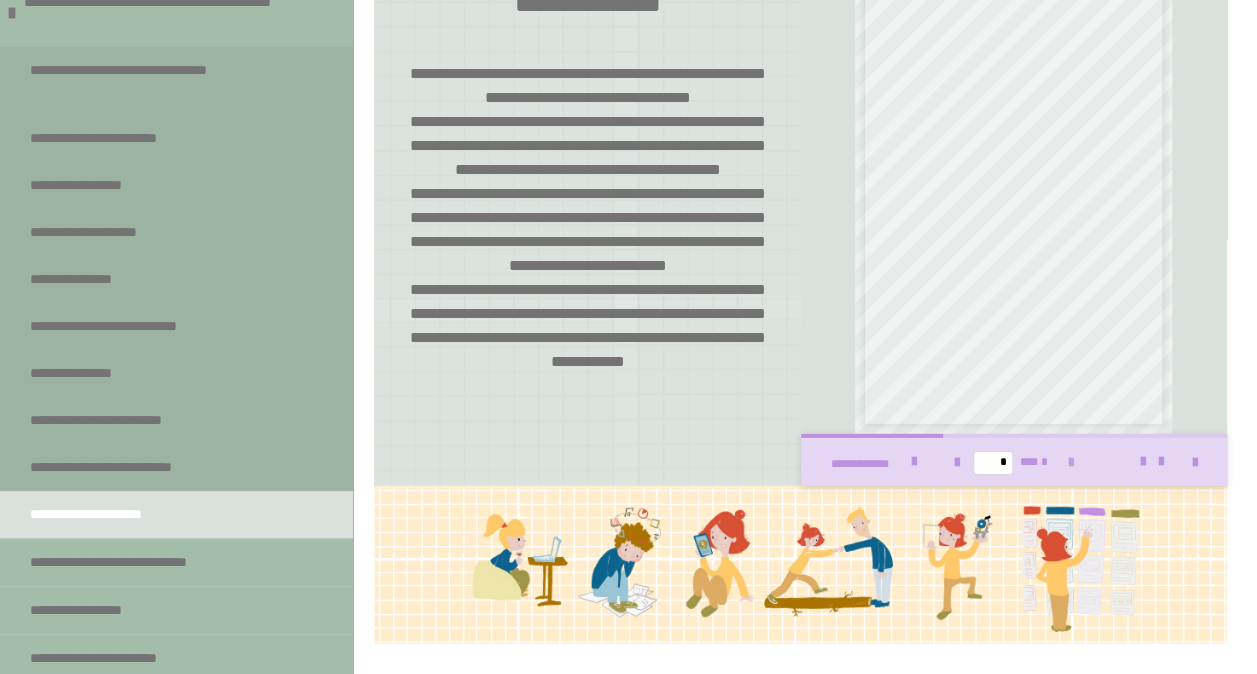 click at bounding box center (1071, 463) 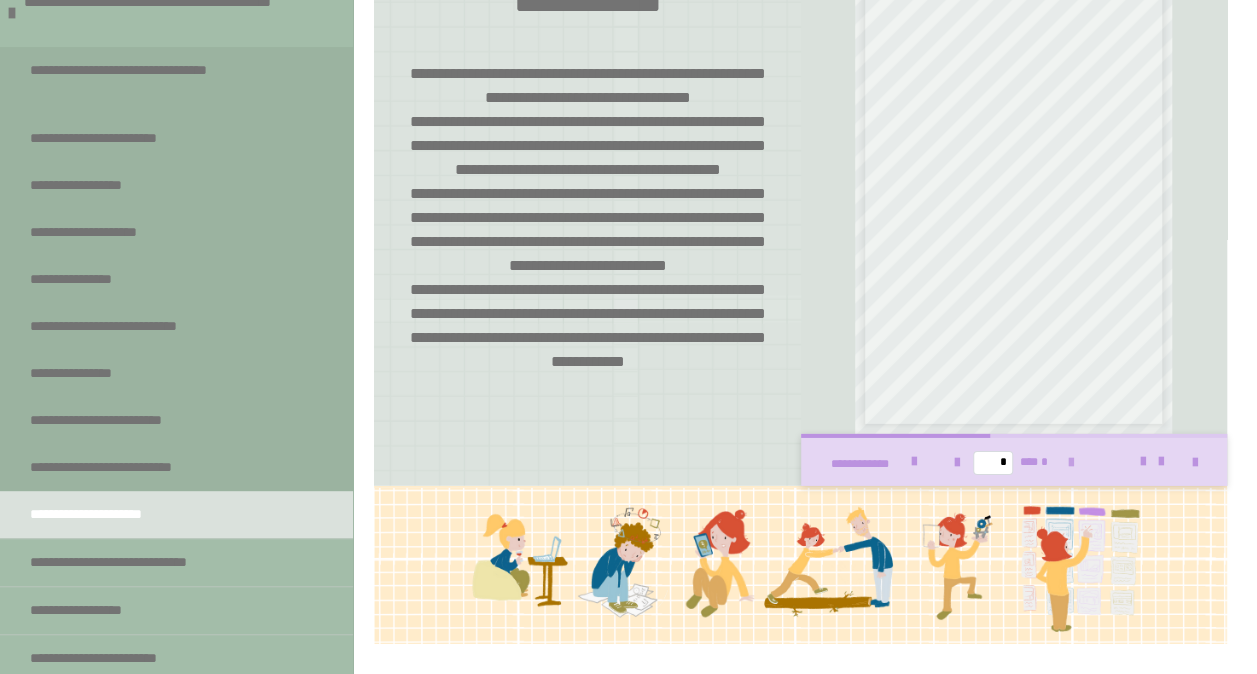 click at bounding box center (1071, 463) 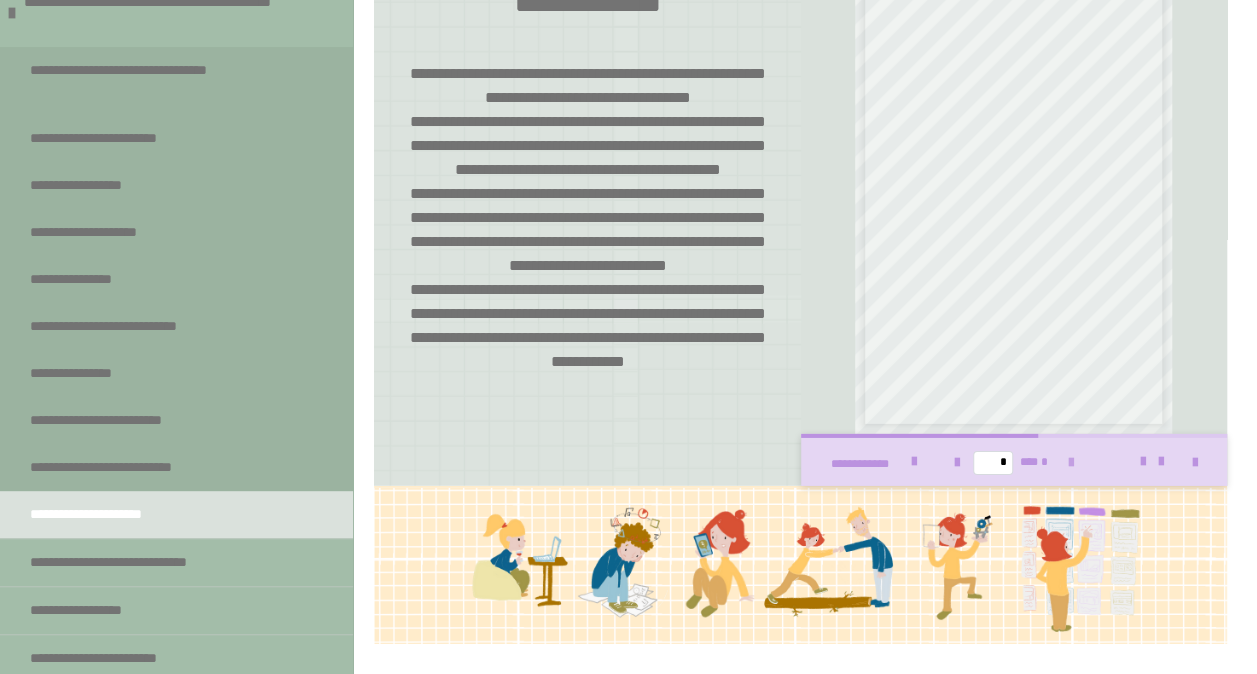 click at bounding box center [1071, 463] 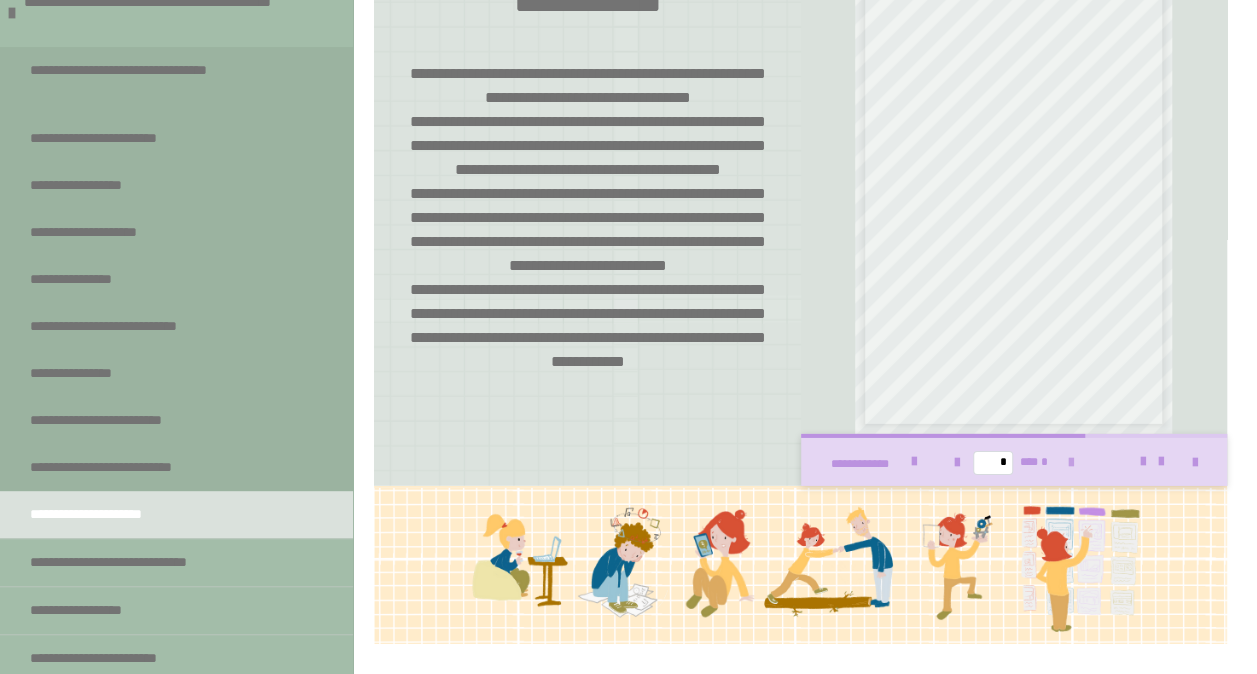 click at bounding box center (1071, 463) 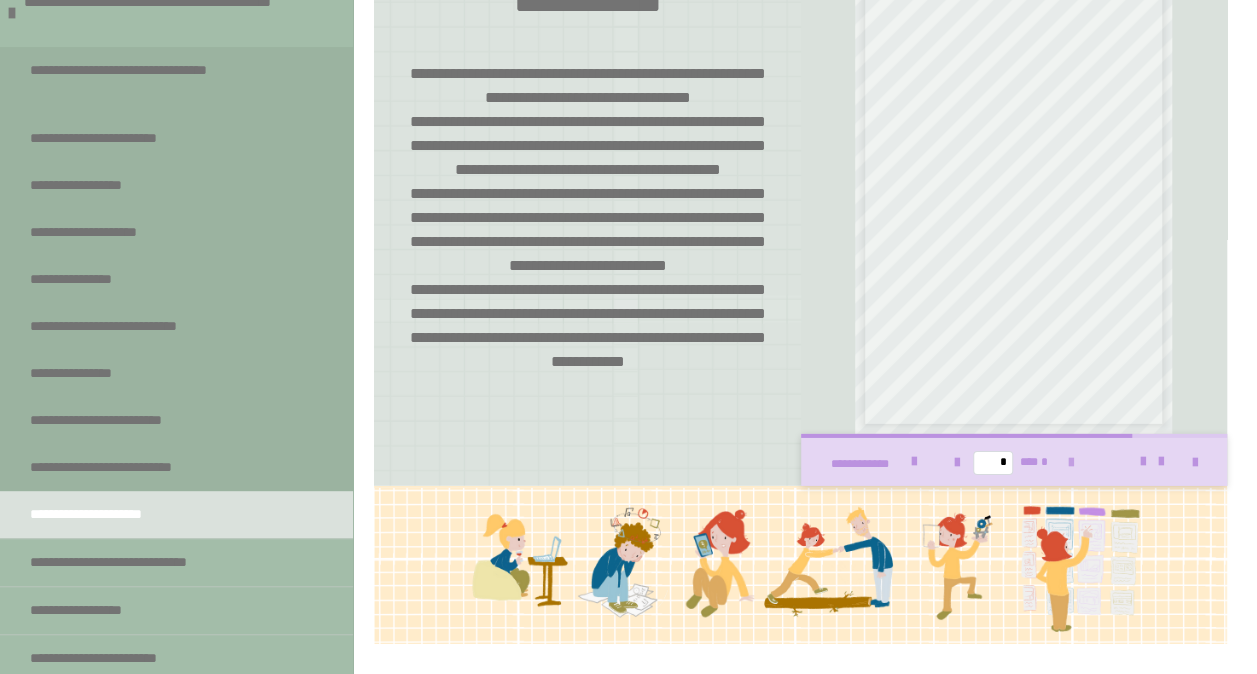 click at bounding box center (1071, 463) 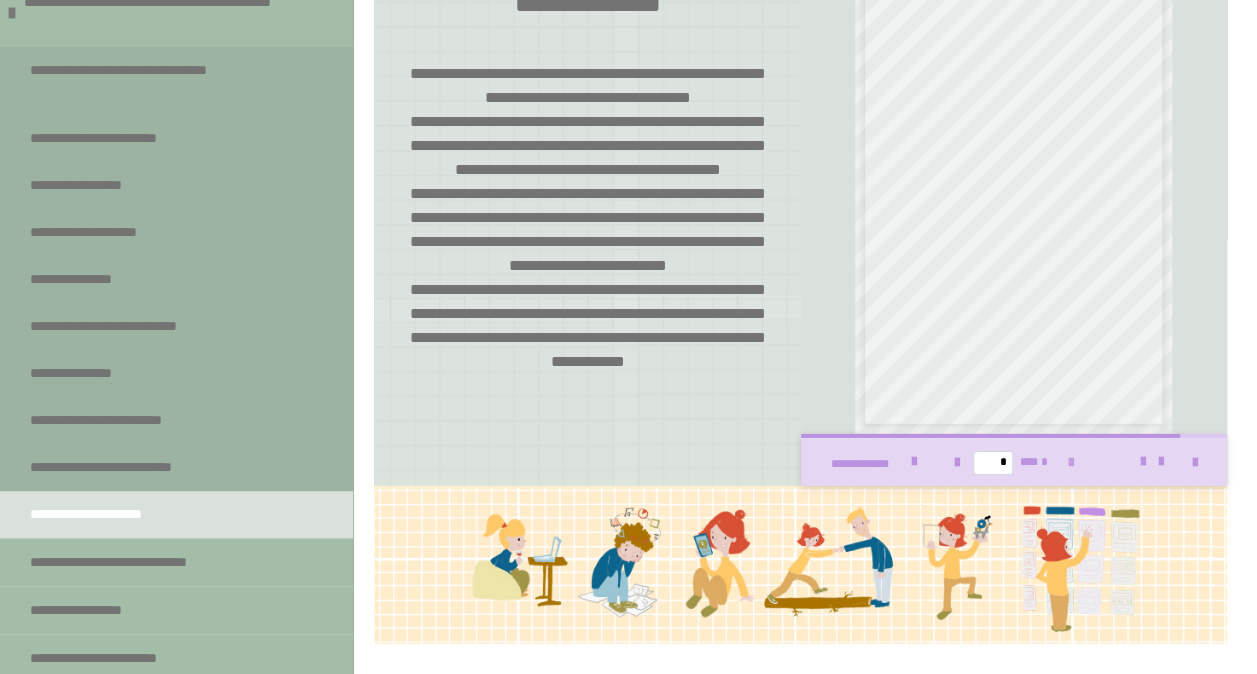 click at bounding box center [1071, 463] 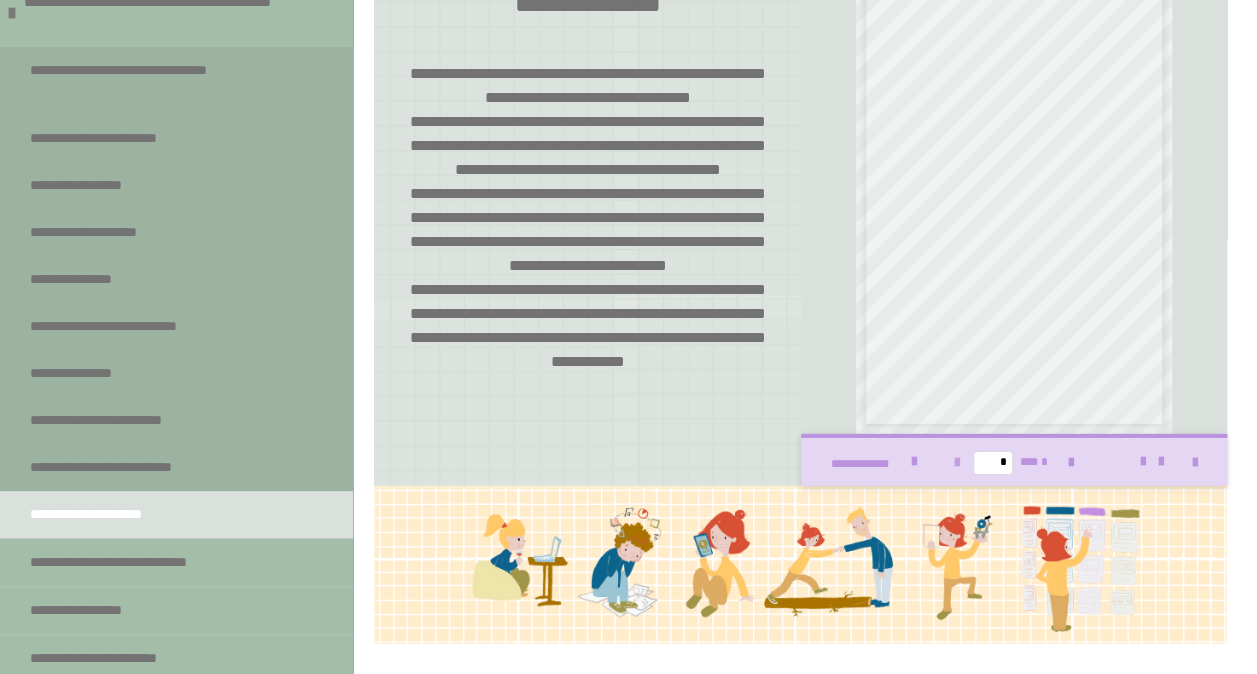 click at bounding box center (957, 463) 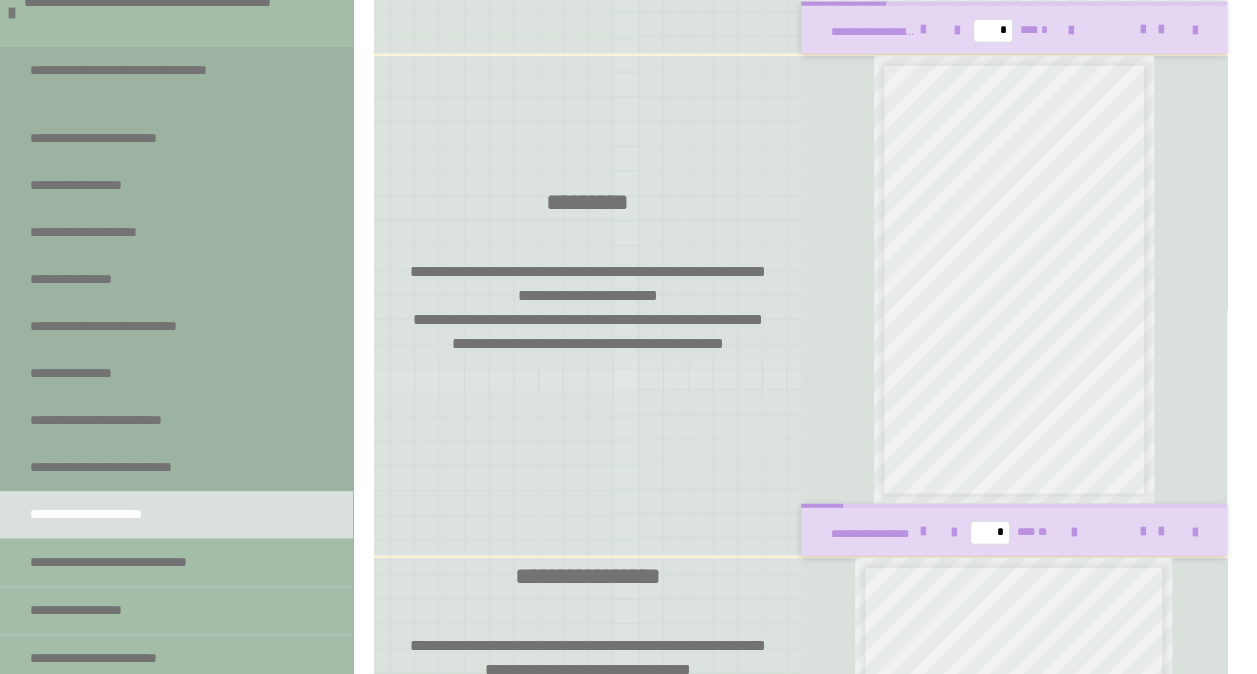 scroll, scrollTop: 2388, scrollLeft: 0, axis: vertical 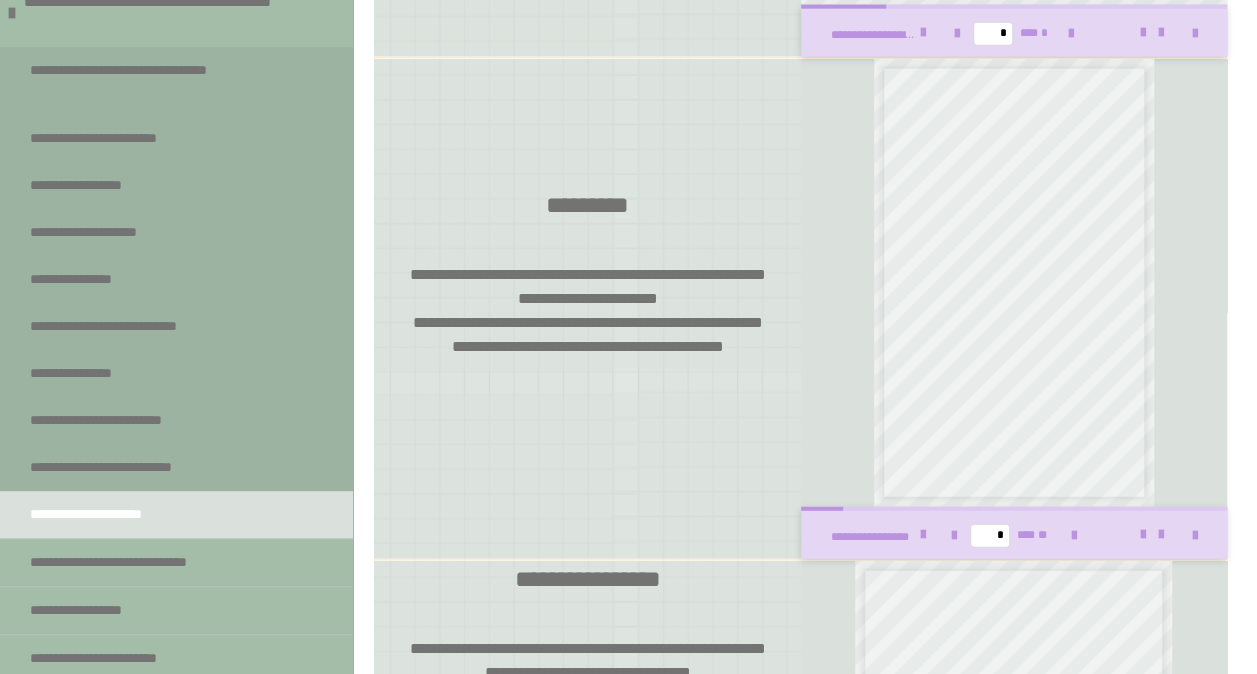 click on "* *** **" at bounding box center (1013, 535) 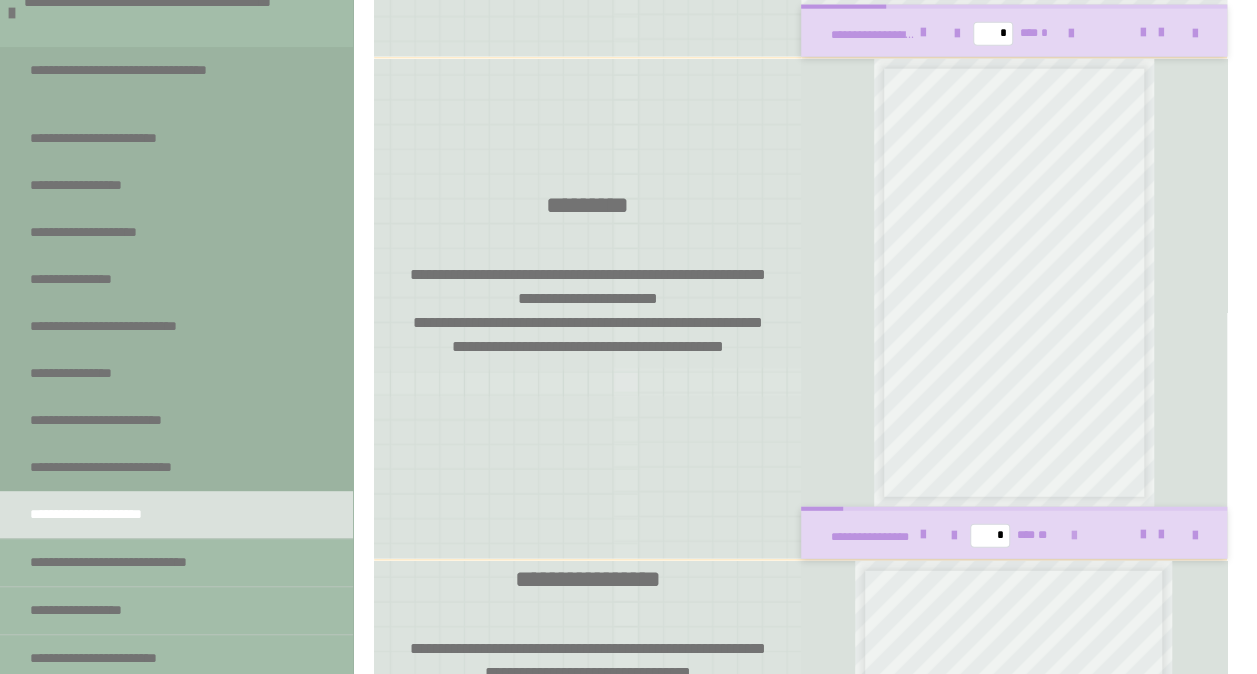 click at bounding box center (1074, 536) 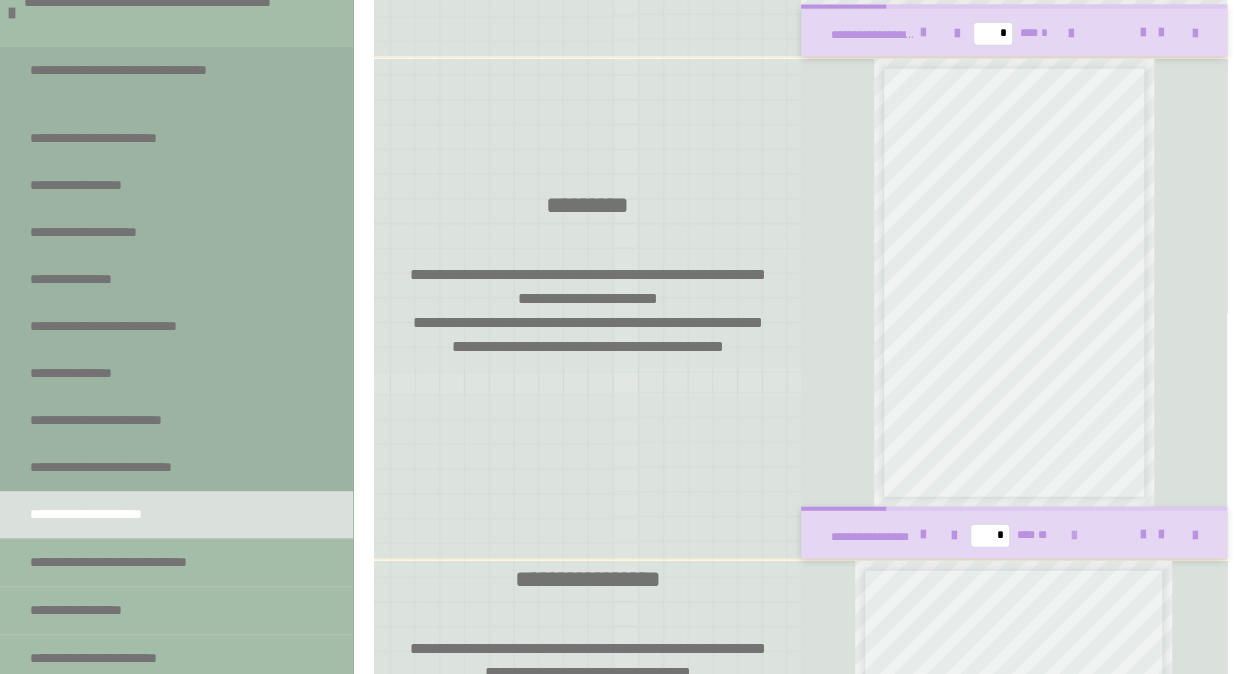 click at bounding box center [1074, 536] 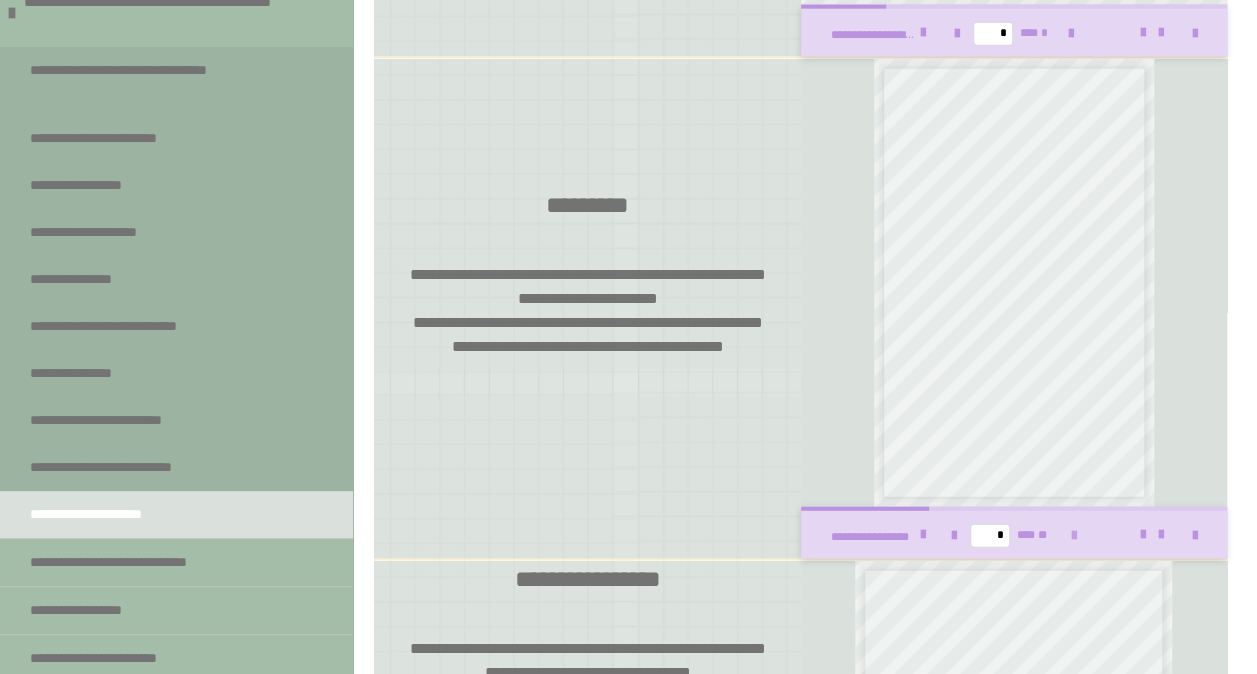 click at bounding box center (1074, 536) 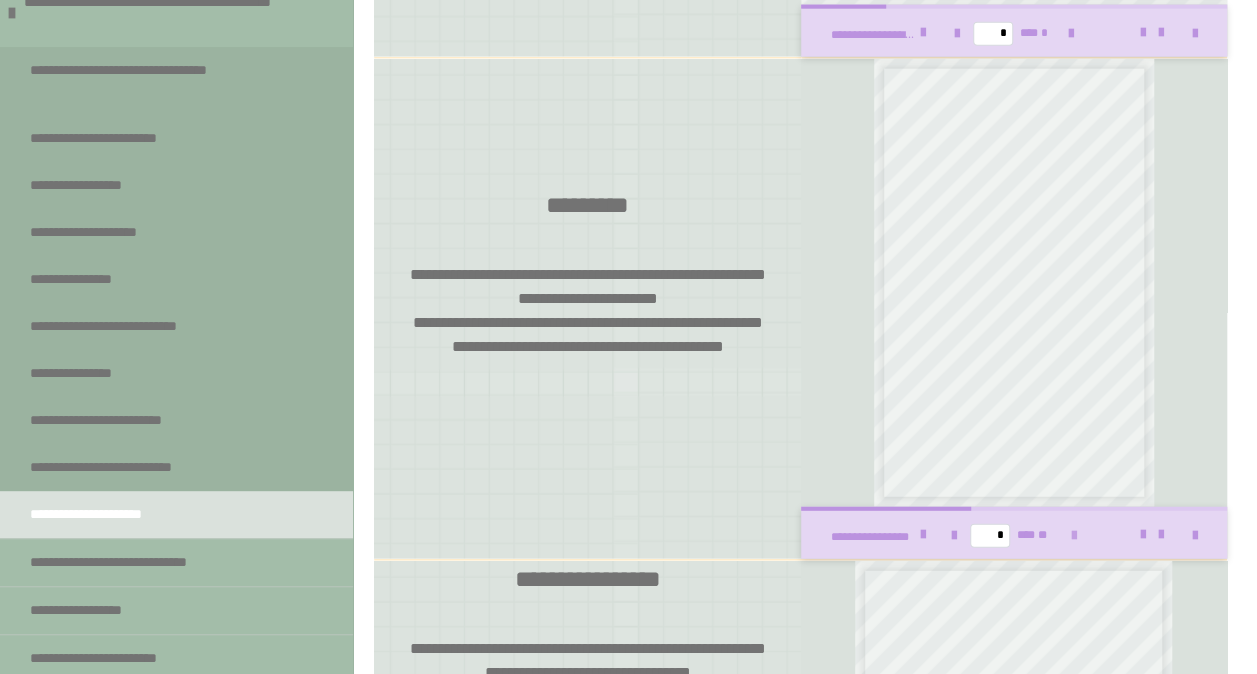 click at bounding box center [1074, 536] 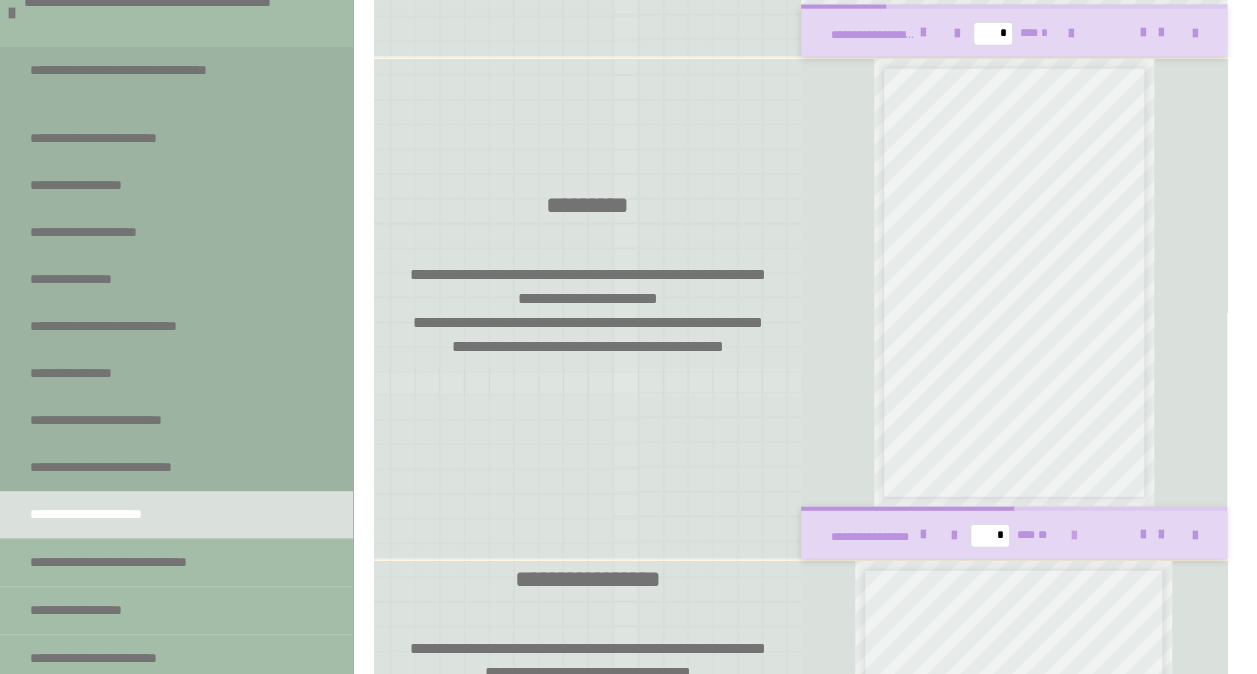 click at bounding box center (1074, 536) 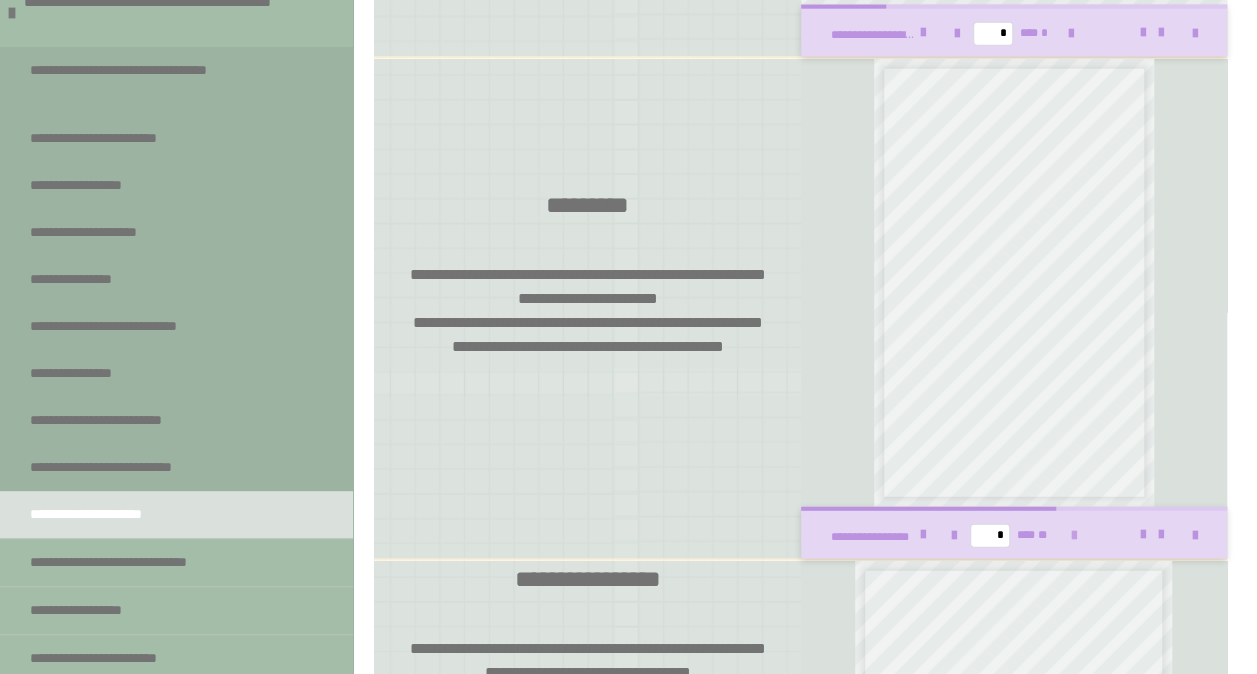 click at bounding box center (1074, 536) 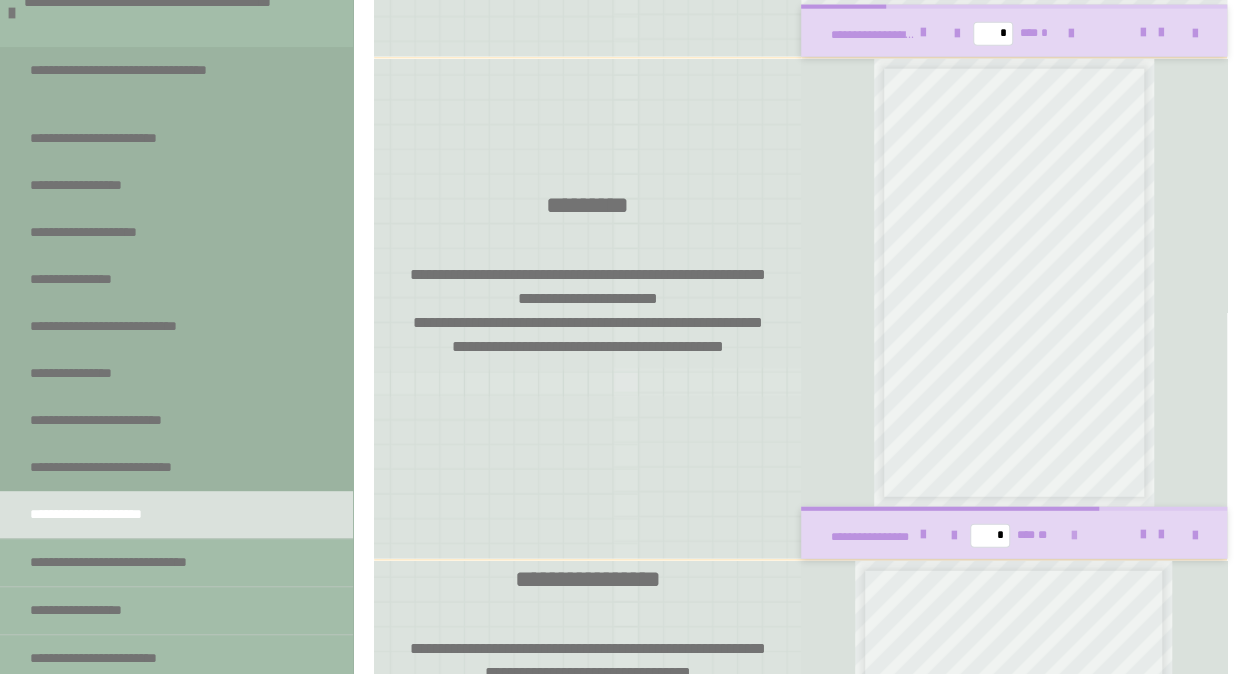 click at bounding box center (1074, 536) 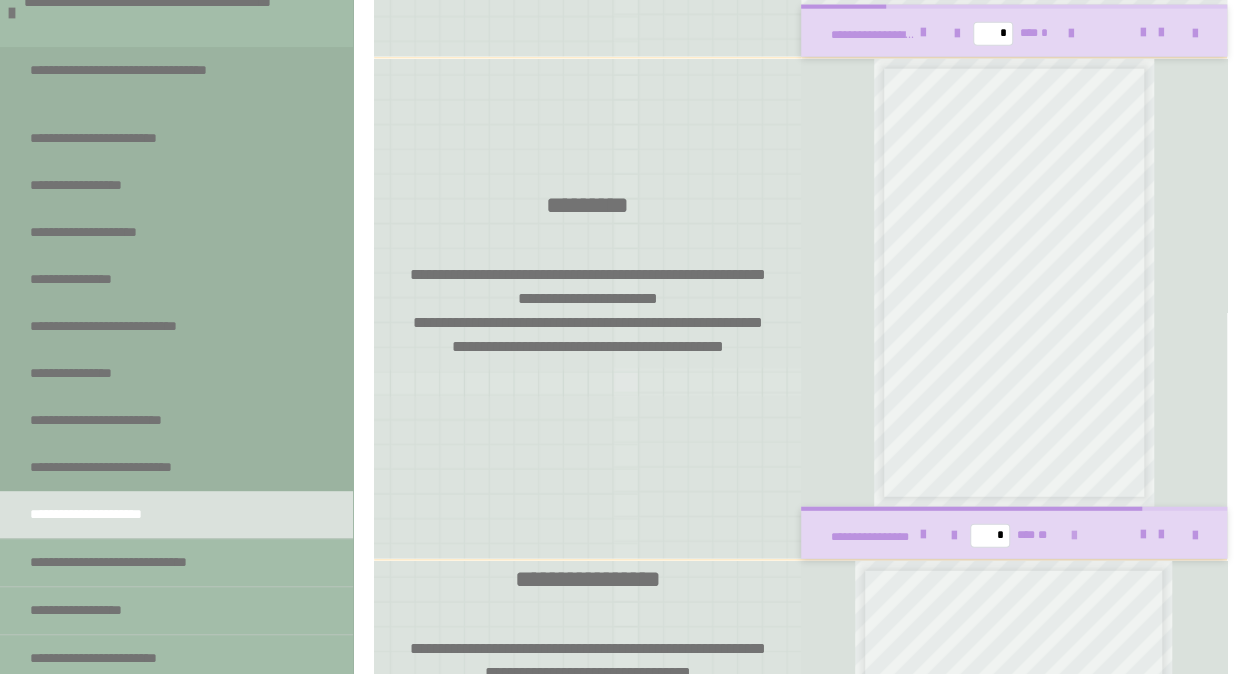 click at bounding box center (1074, 536) 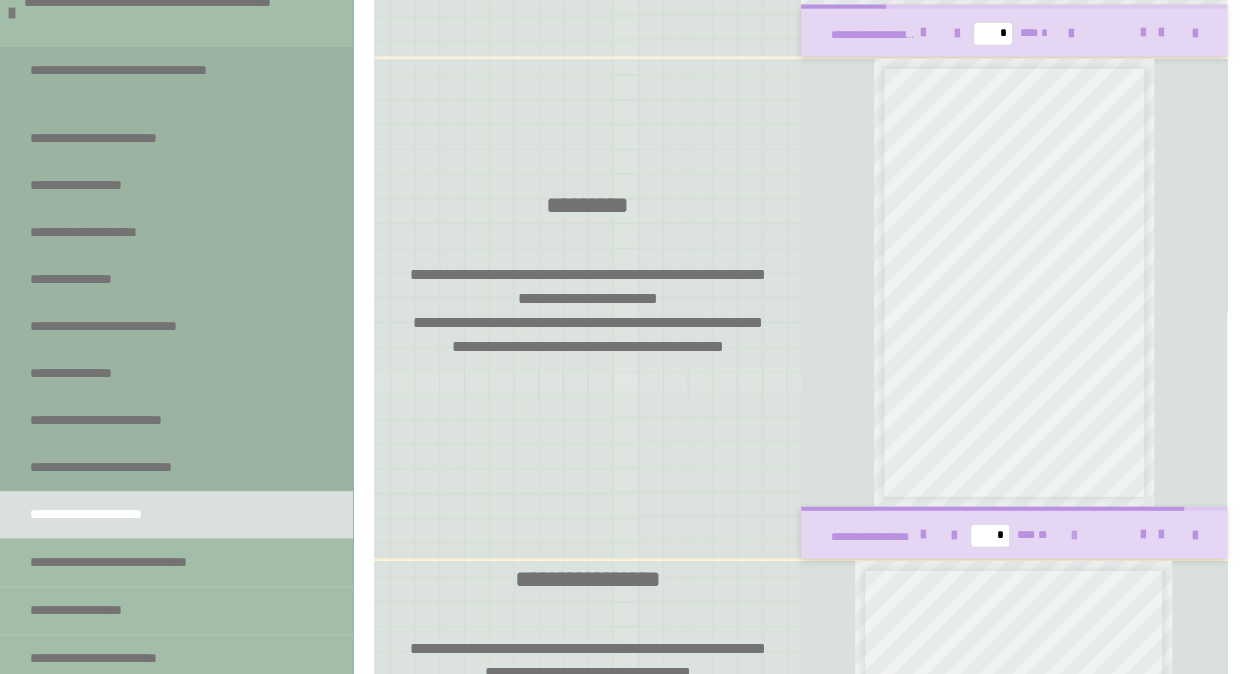 click at bounding box center (1074, 536) 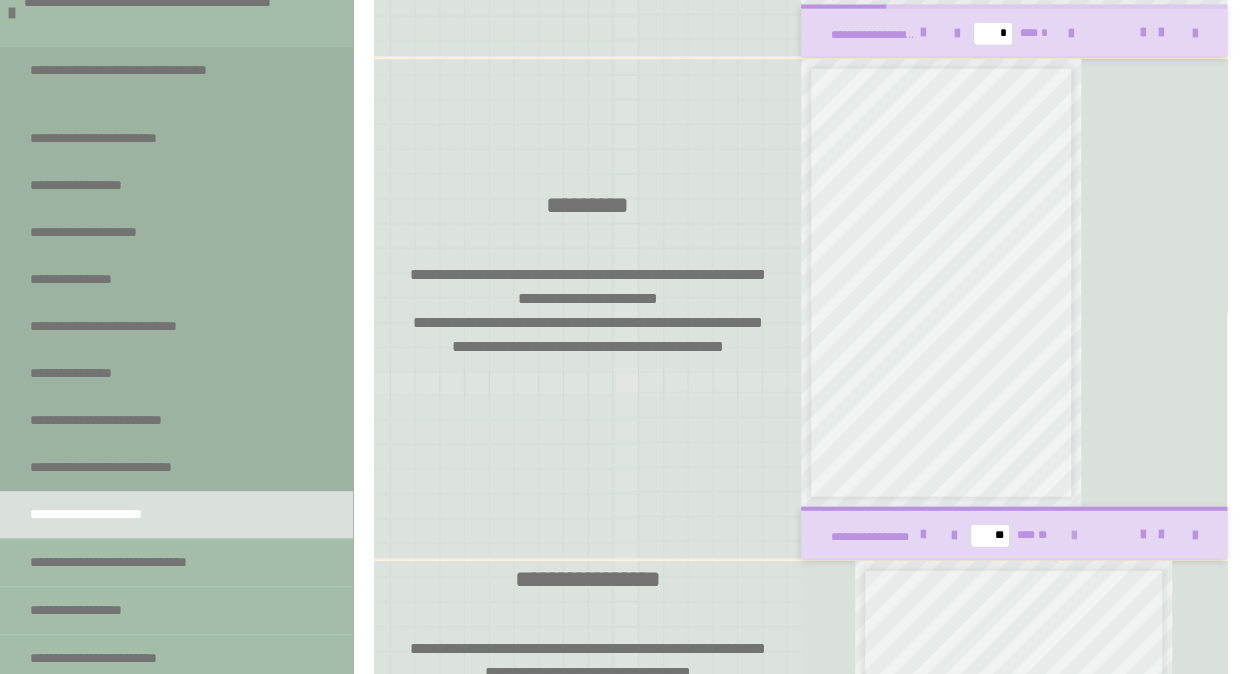 click on "** *** **" at bounding box center [1013, 535] 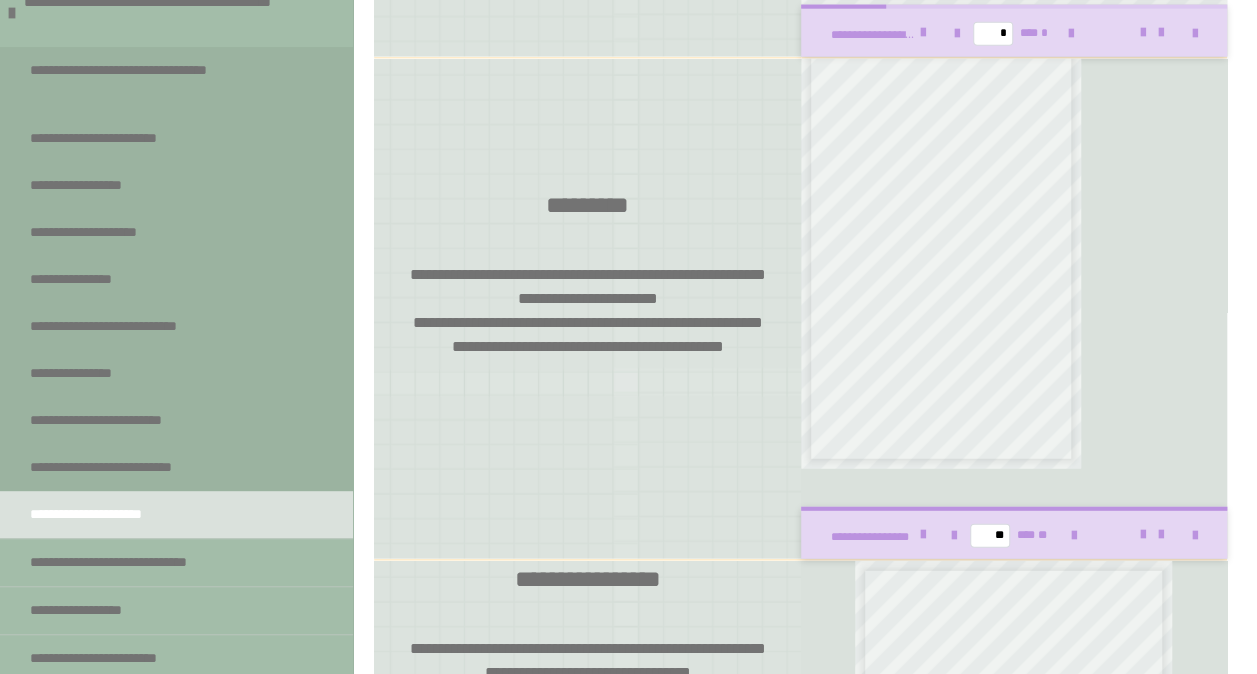 scroll, scrollTop: 0, scrollLeft: 0, axis: both 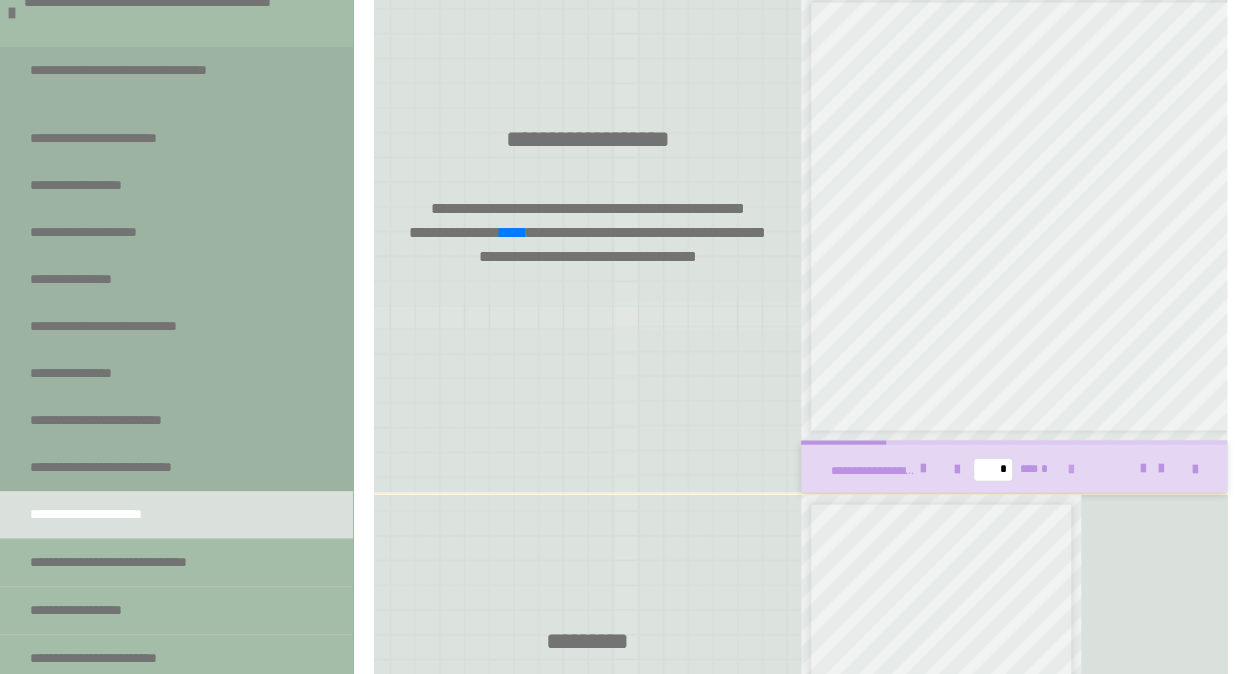 click at bounding box center (1071, 470) 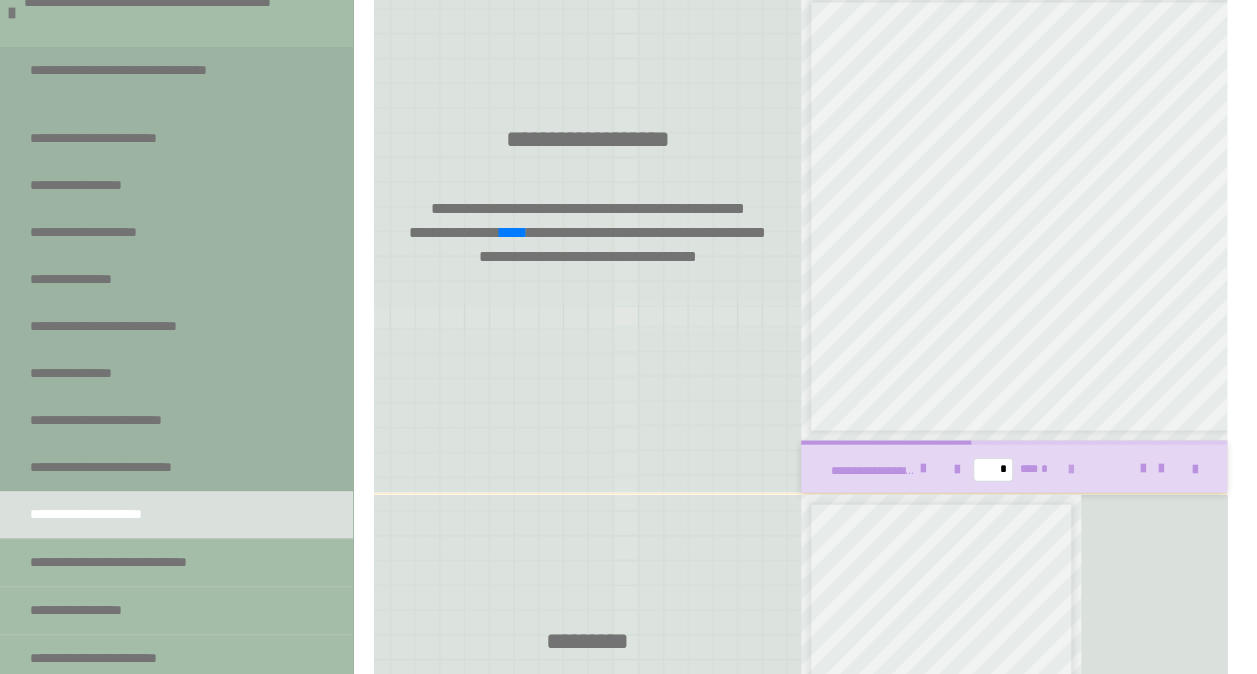 click at bounding box center [1071, 469] 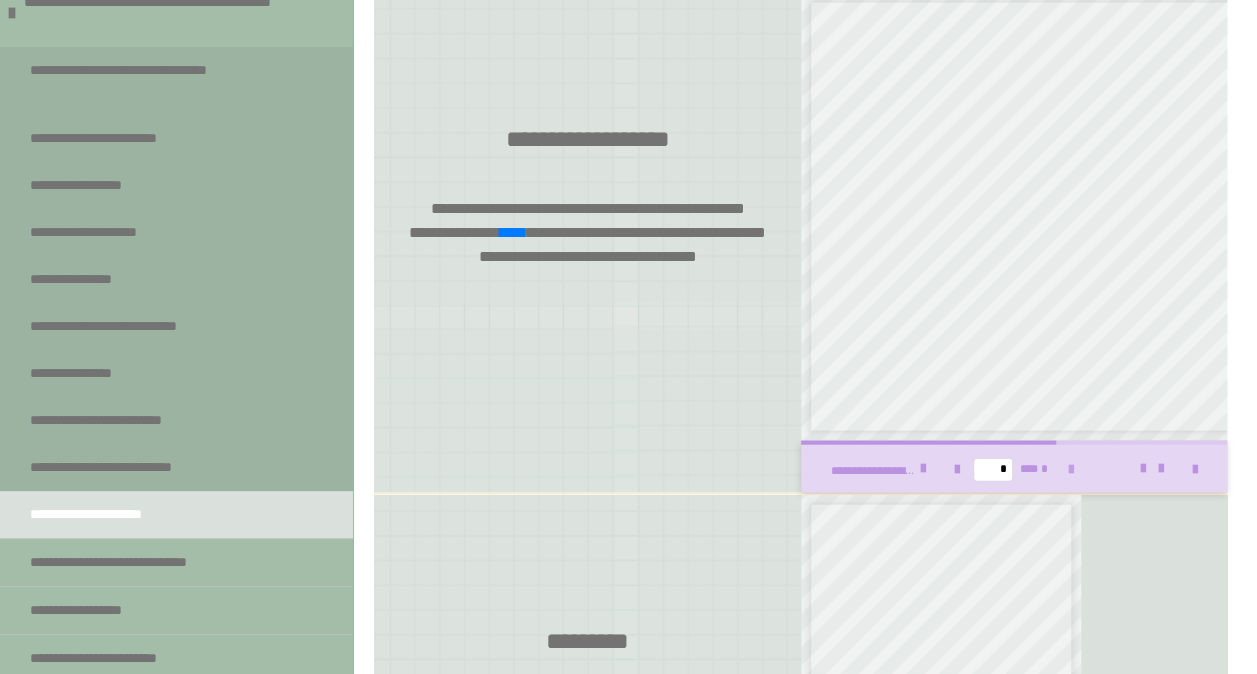 click at bounding box center (1071, 470) 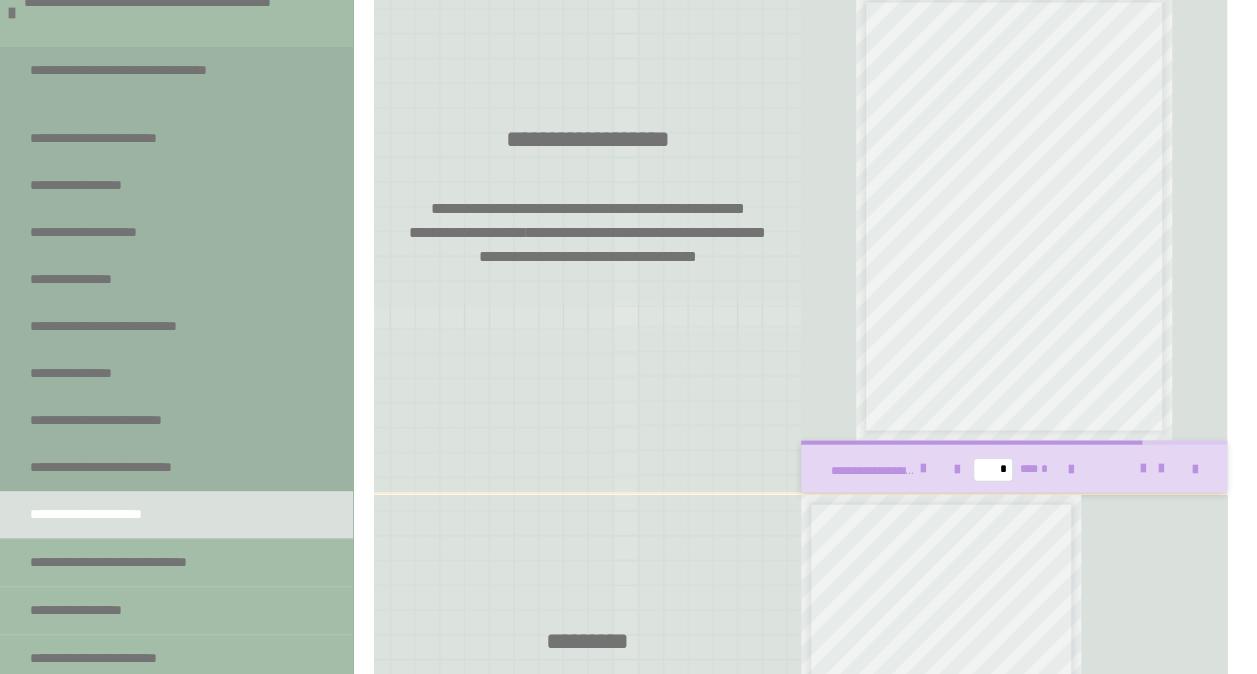click on "****" at bounding box center (512, 232) 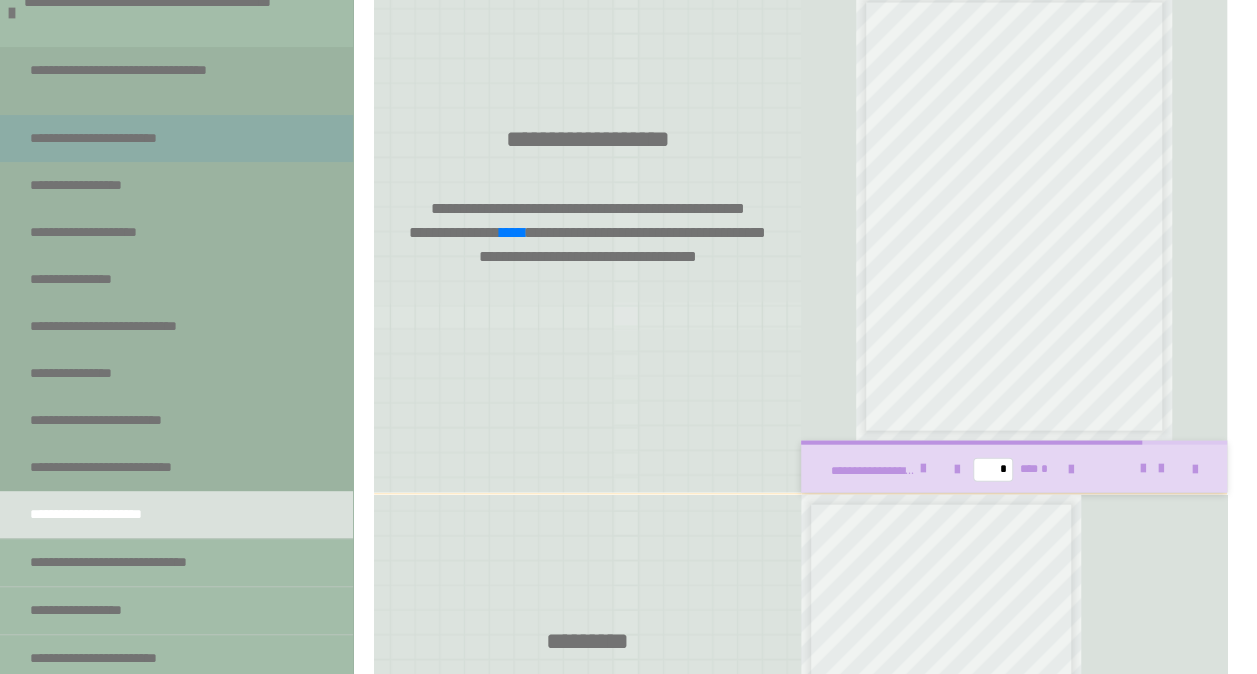 click on "**********" at bounding box center (129, 138) 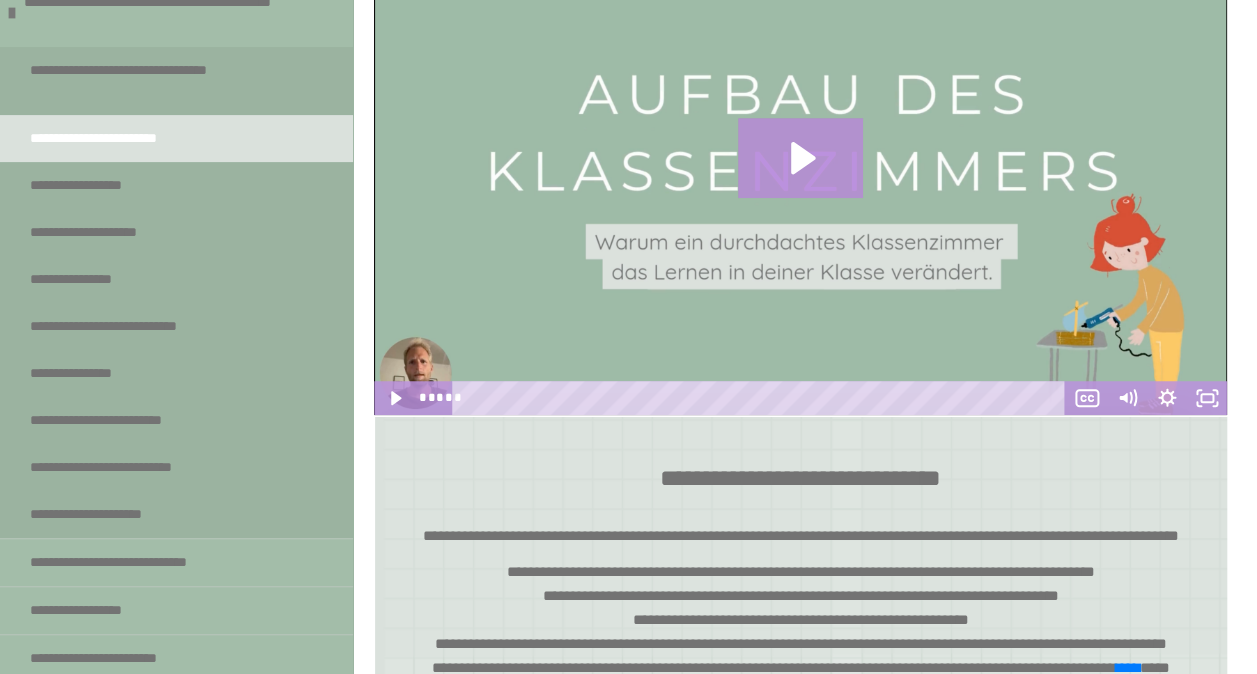 scroll, scrollTop: 568, scrollLeft: 0, axis: vertical 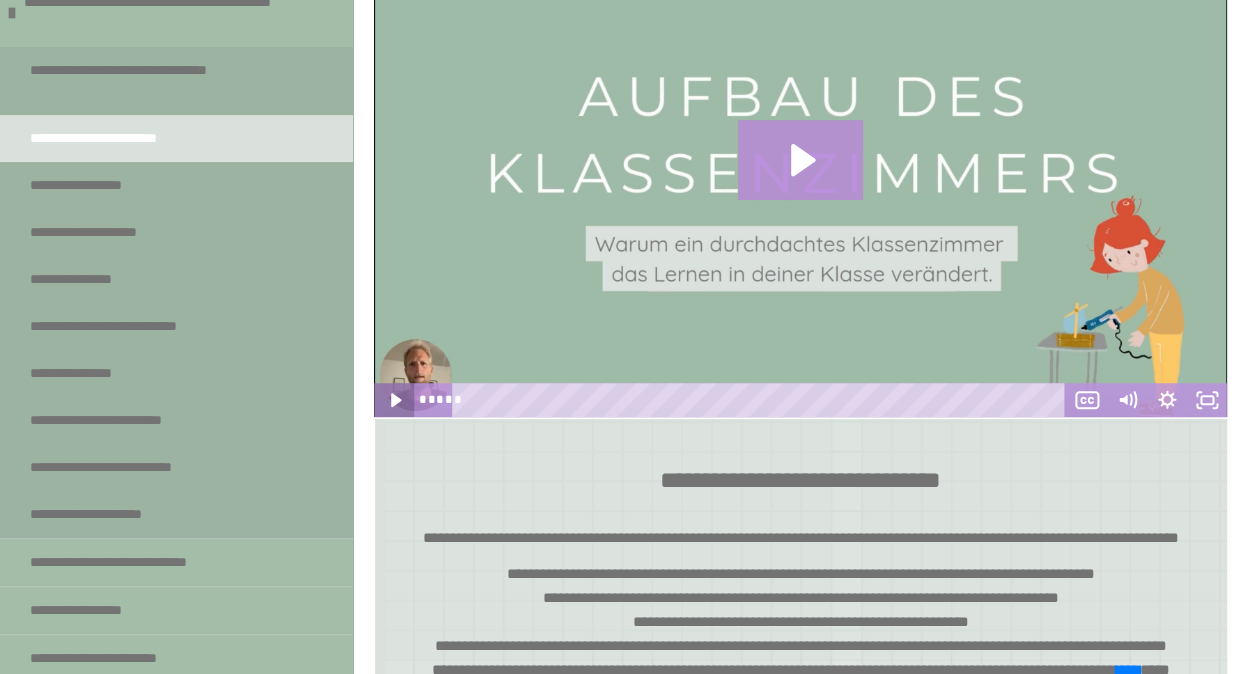 click 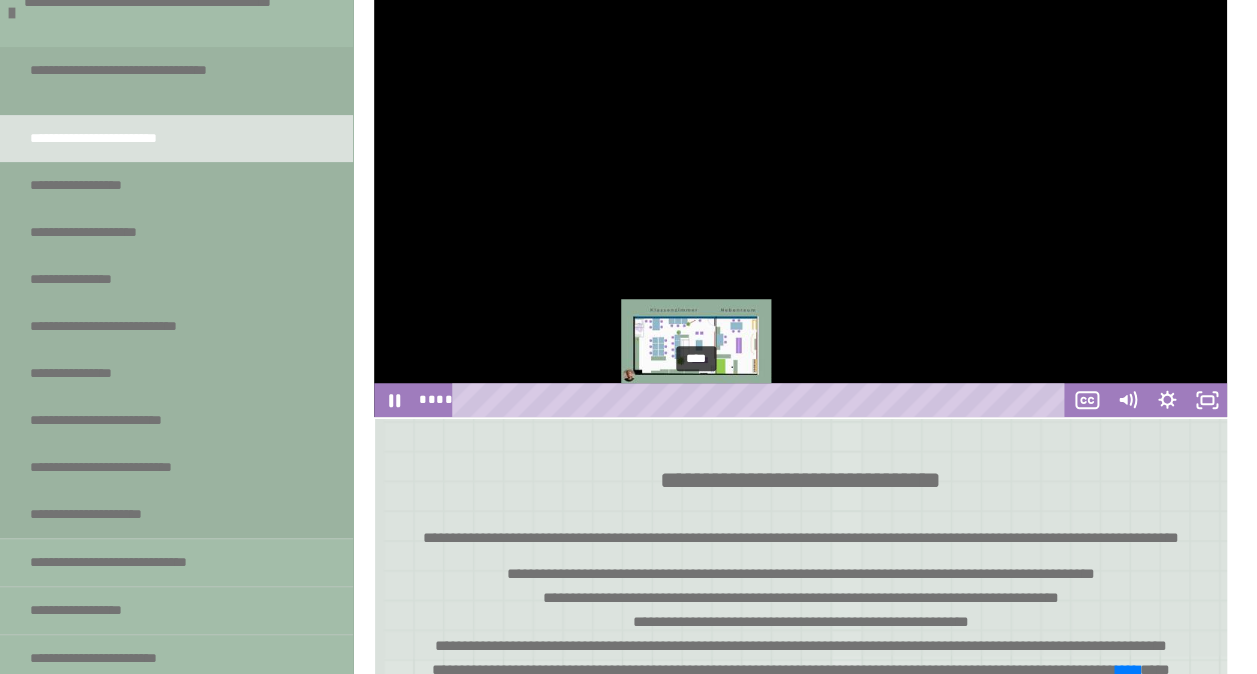 click on "****" at bounding box center [761, 400] 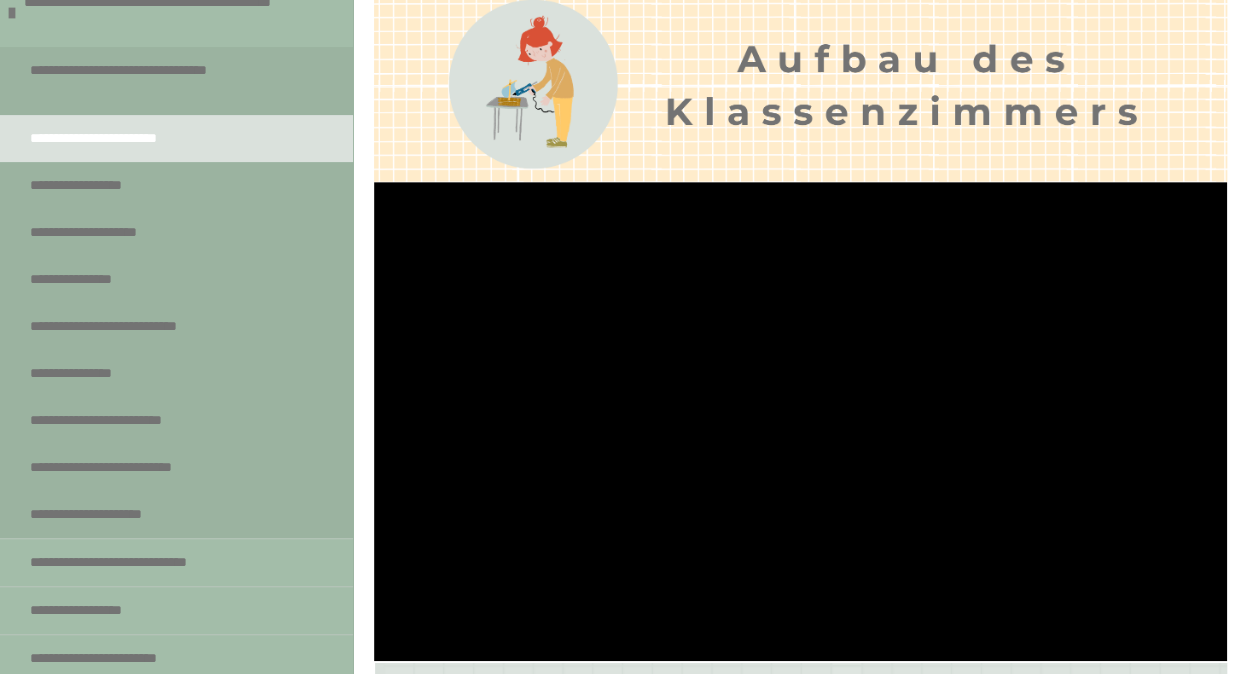 scroll, scrollTop: 218, scrollLeft: 0, axis: vertical 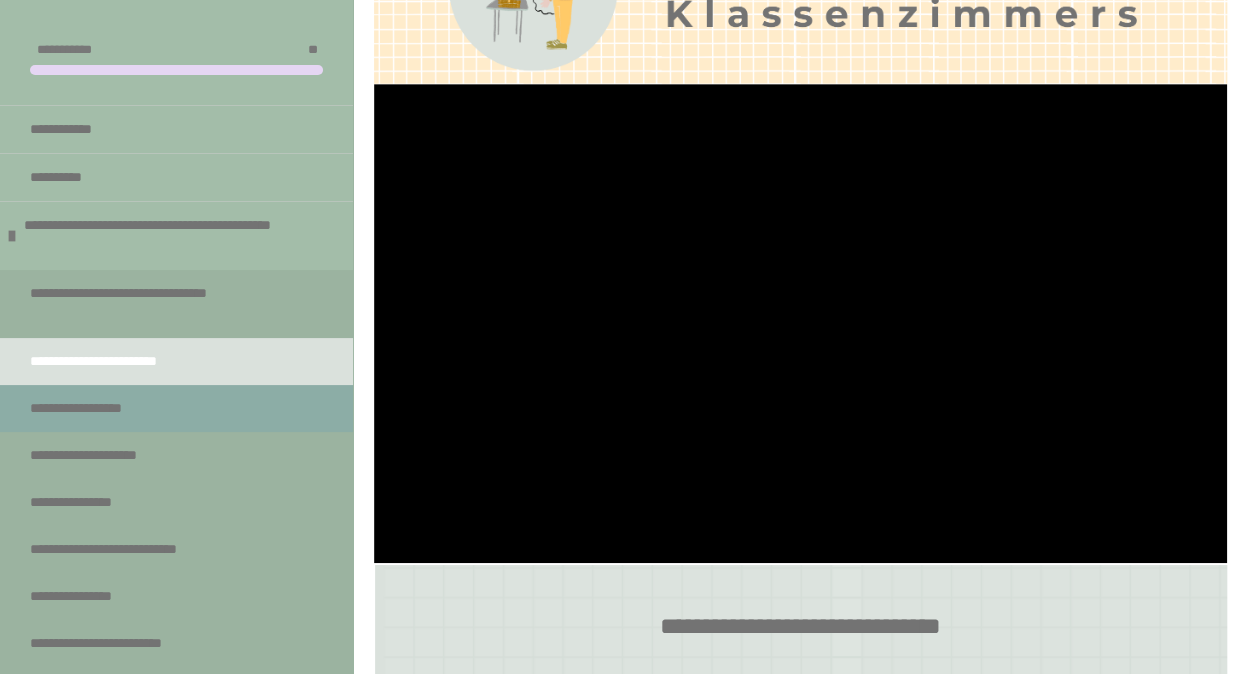 click on "**********" at bounding box center [176, 408] 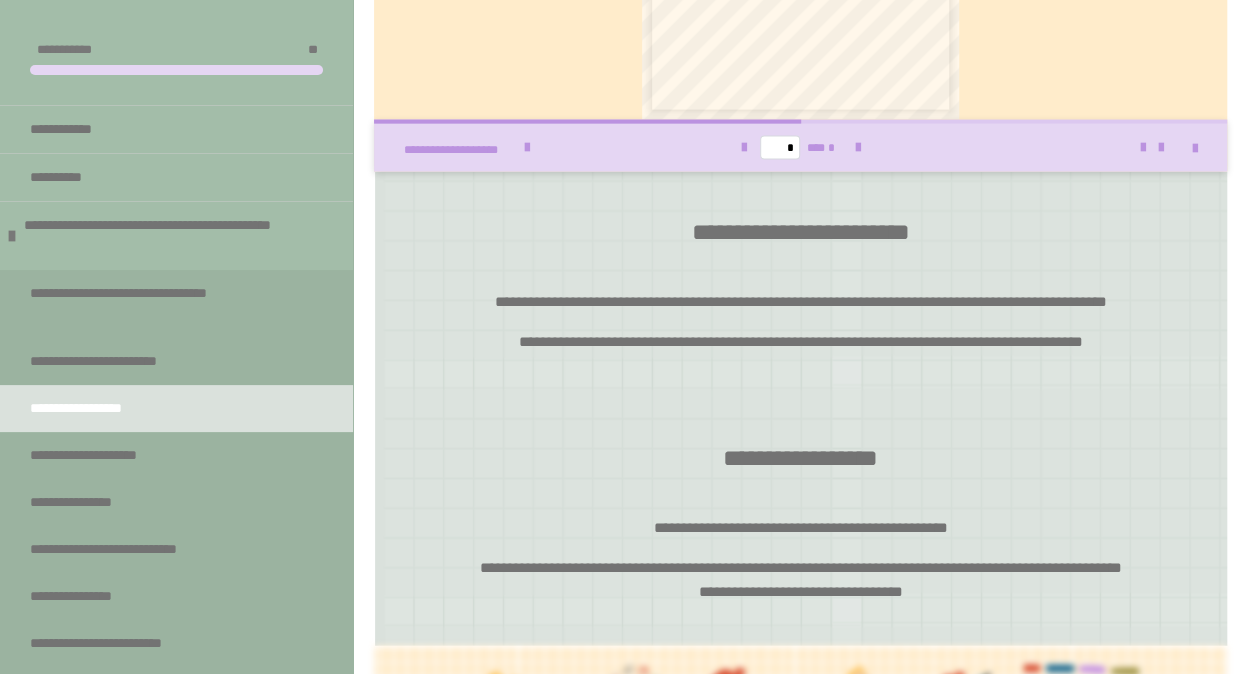 scroll, scrollTop: 2302, scrollLeft: 0, axis: vertical 